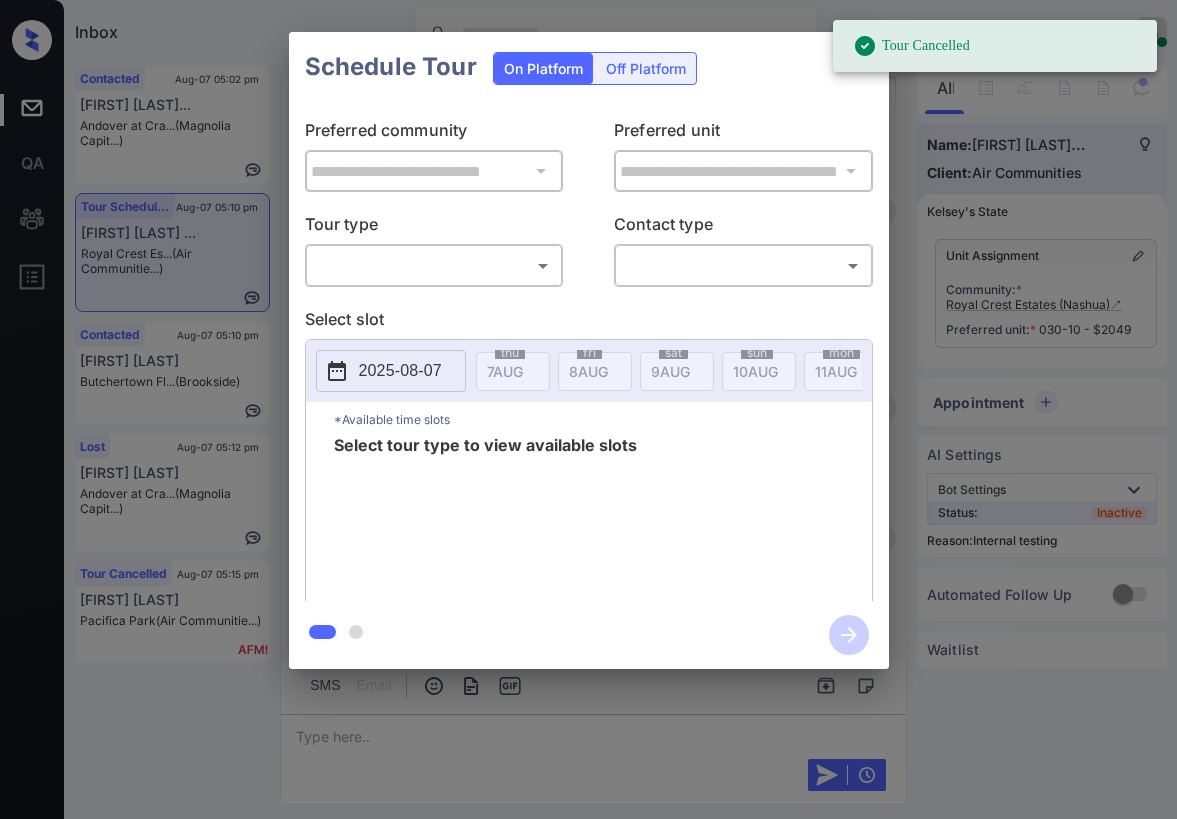 scroll, scrollTop: 0, scrollLeft: 0, axis: both 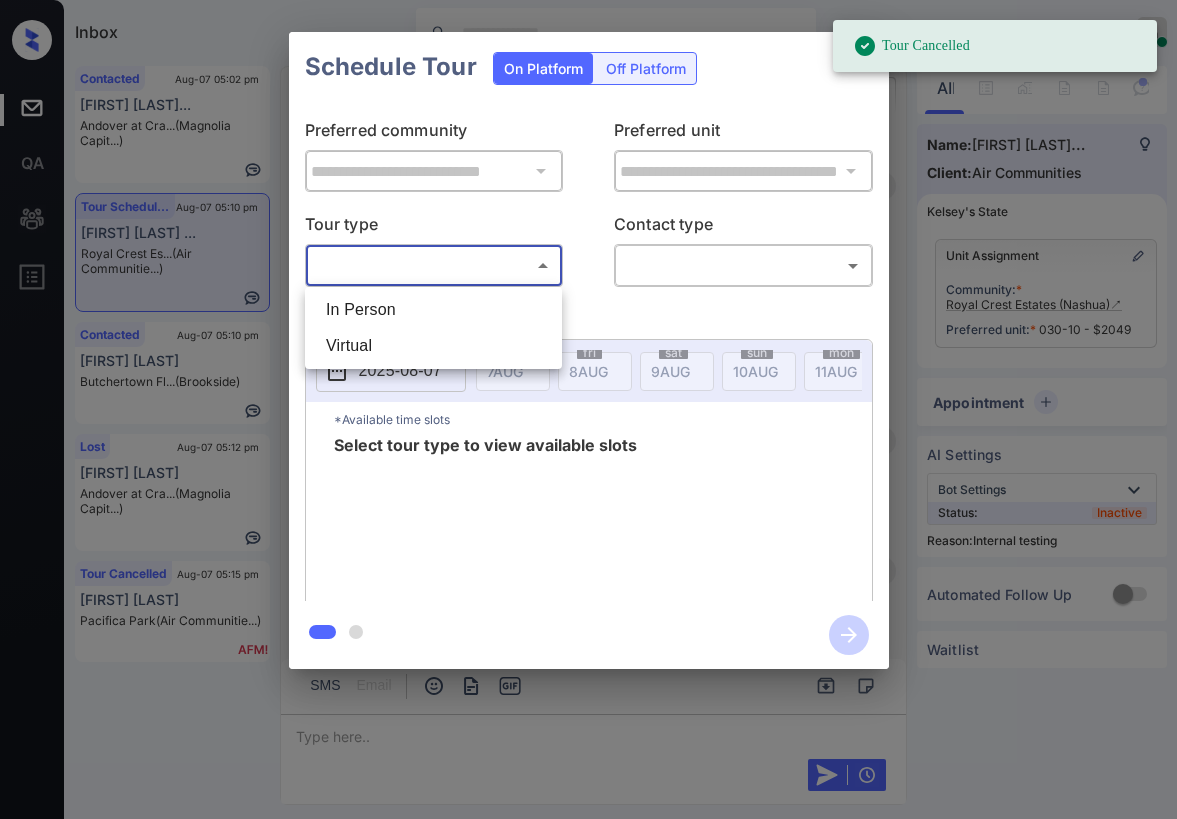 click on "Tour Cancelled Inbox Paolo Gabriel  Online Set yourself   offline Set yourself   on break Profile Switch to  dark  mode Sign out Contacted Aug-07 05:02 pm   Akihito Lastna... Andover at Cra...  (Magnolia Capit...) Tour Scheduled Aug-07 05:10 pm   Rishab Pandit ... Royal Crest Es...  (Air Communitie...) Contacted Aug-07 05:10 pm   Alexis Morales Butchertown Fl...  (Brookside) Lost Aug-07 05:12 pm   Leanna Elrod Andover at Cra...  (Magnolia Capit...) Tour Cancelled Aug-07 05:15 pm   HASEEN SHAREEF Pacifica Park  (Air Communitie...) Tour Scheduled Lost Lead Sentiment: Angry Upon sliding the acknowledgement:  Lead will move to lost stage. * ​ SMS and call option will be set to opt out. AFM will be turned off for the lead. Kelsey New Message Kelsey Notes Note: <a href="https://conversation.getzuma.com/688ccb2f80e02c14c6a22f89">https://conversation.getzuma.com/688ccb2f80e02c14c6a22f89</a> - Paste this link into your browser to view Kelsey’s conversation with the prospect Aug 01, 2025 07:11 am  Sync'd w  entrata" at bounding box center [588, 409] 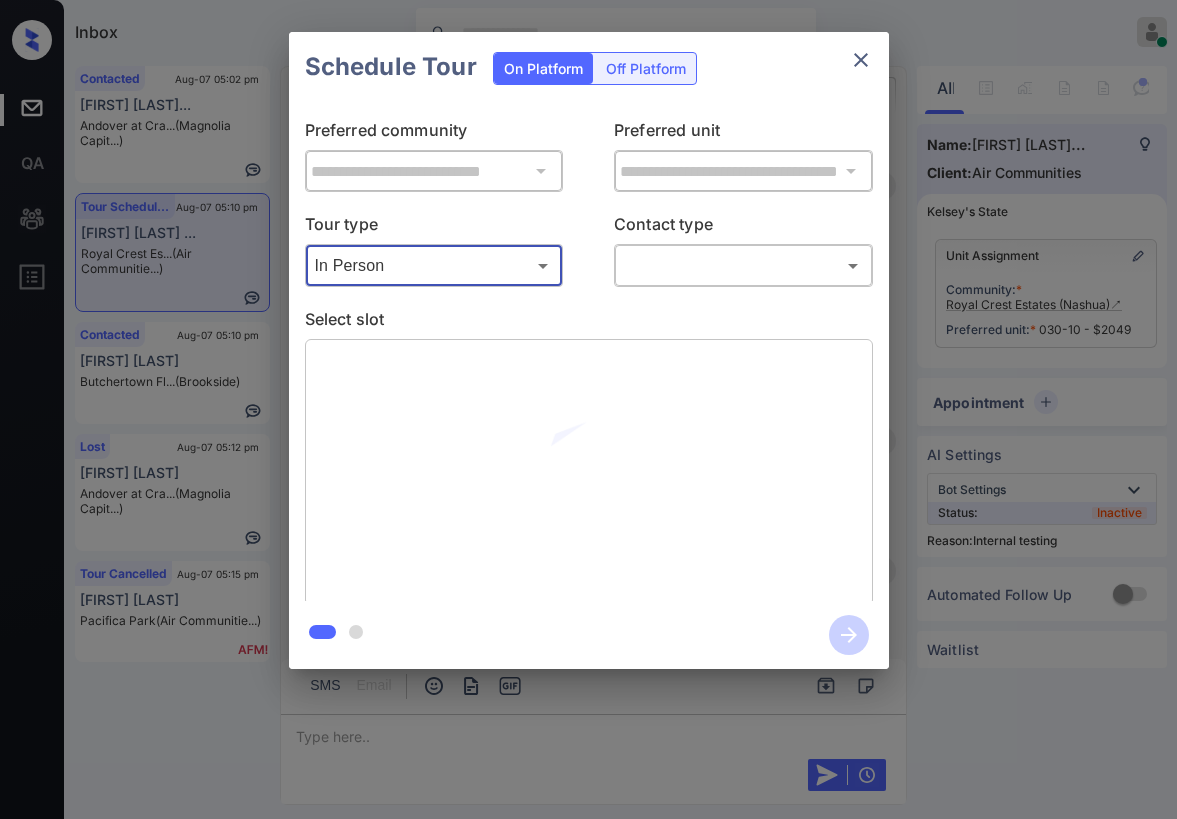 click at bounding box center (861, 60) 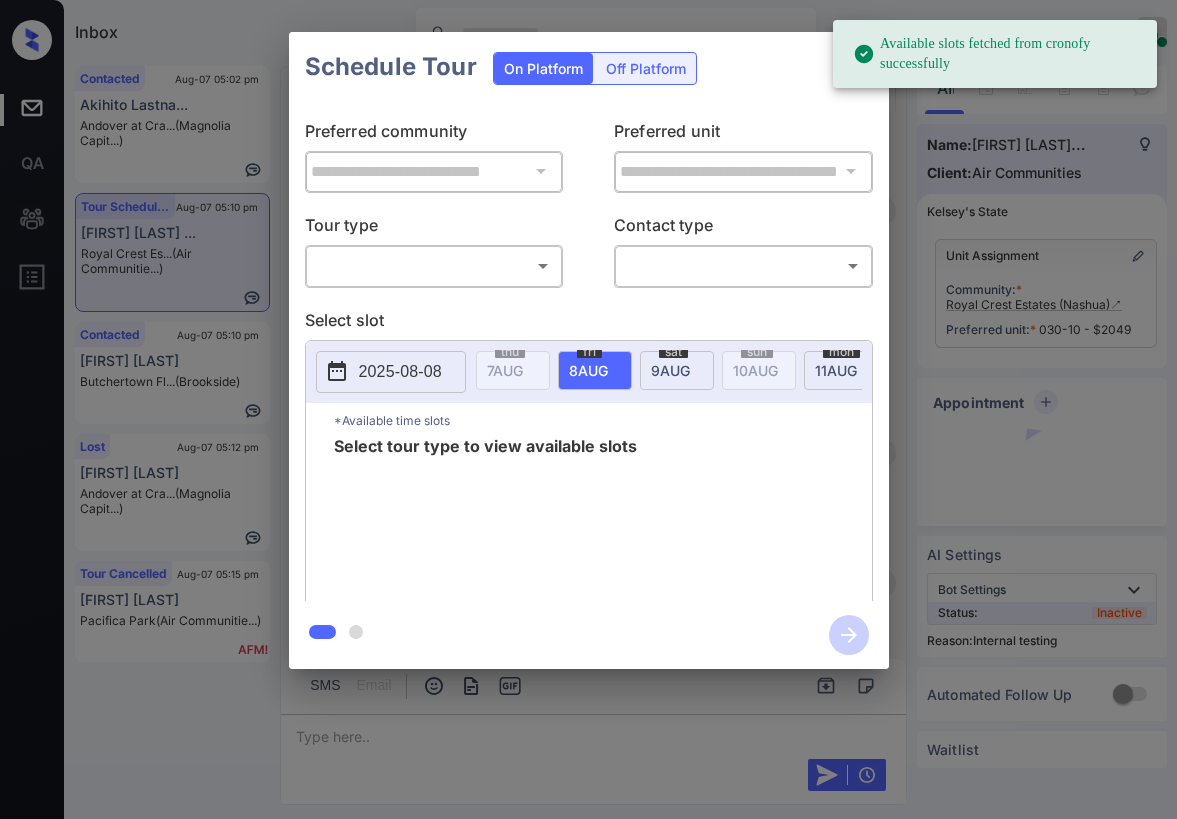 scroll, scrollTop: 0, scrollLeft: 0, axis: both 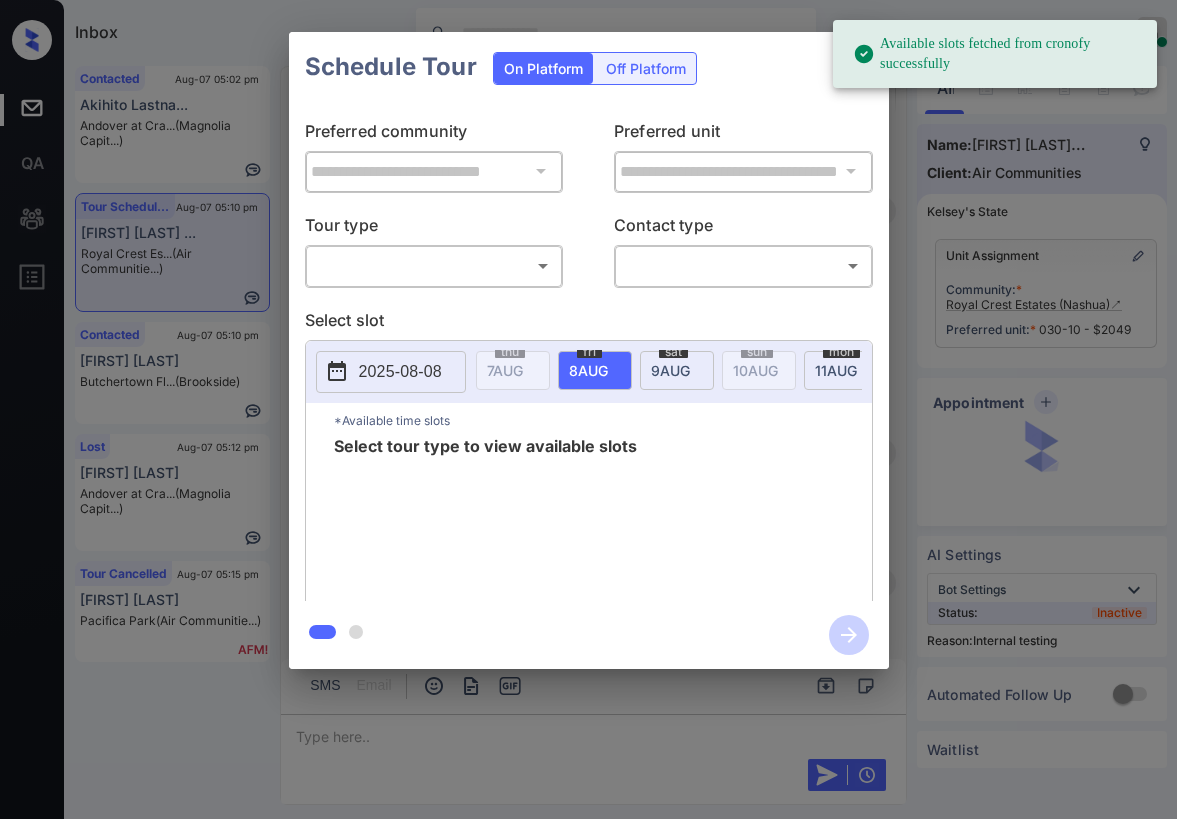 click on "Available slots fetched from cronofy successfully Inbox Paolo Gabriel  Online Set yourself   offline Set yourself   on break Profile Switch to  dark  mode Sign out Contacted Aug-07 05:02 pm   Akihito Lastna... Andover at Cra...  (Magnolia Capit...) Tour Scheduled Aug-07 05:10 pm   Rishab Pandit ... Royal Crest Es...  (Air Communitie...) Contacted Aug-07 05:10 pm   Alexis Morales Butchertown Fl...  (Brookside) Lost Aug-07 05:12 pm   Leanna Elrod Andover at Cra...  (Magnolia Capit...) Tour Cancelled Aug-07 05:15 pm   HASEEN SHAREEF Pacifica Park  (Air Communitie...) Tour Scheduled Lost Lead Sentiment: Angry Upon sliding the acknowledgement:  Lead will move to lost stage. * ​ SMS and call option will be set to opt out. AFM will be turned off for the lead. Kelsey New Message Kelsey Notes Note: <a href="https://conversation.getzuma.com/688ccb2f80e02c14c6a22f89">https://conversation.getzuma.com/688ccb2f80e02c14c6a22f89</a> - Paste this link into your browser to view Kelsey’s conversation with the prospect K Z K" at bounding box center [588, 409] 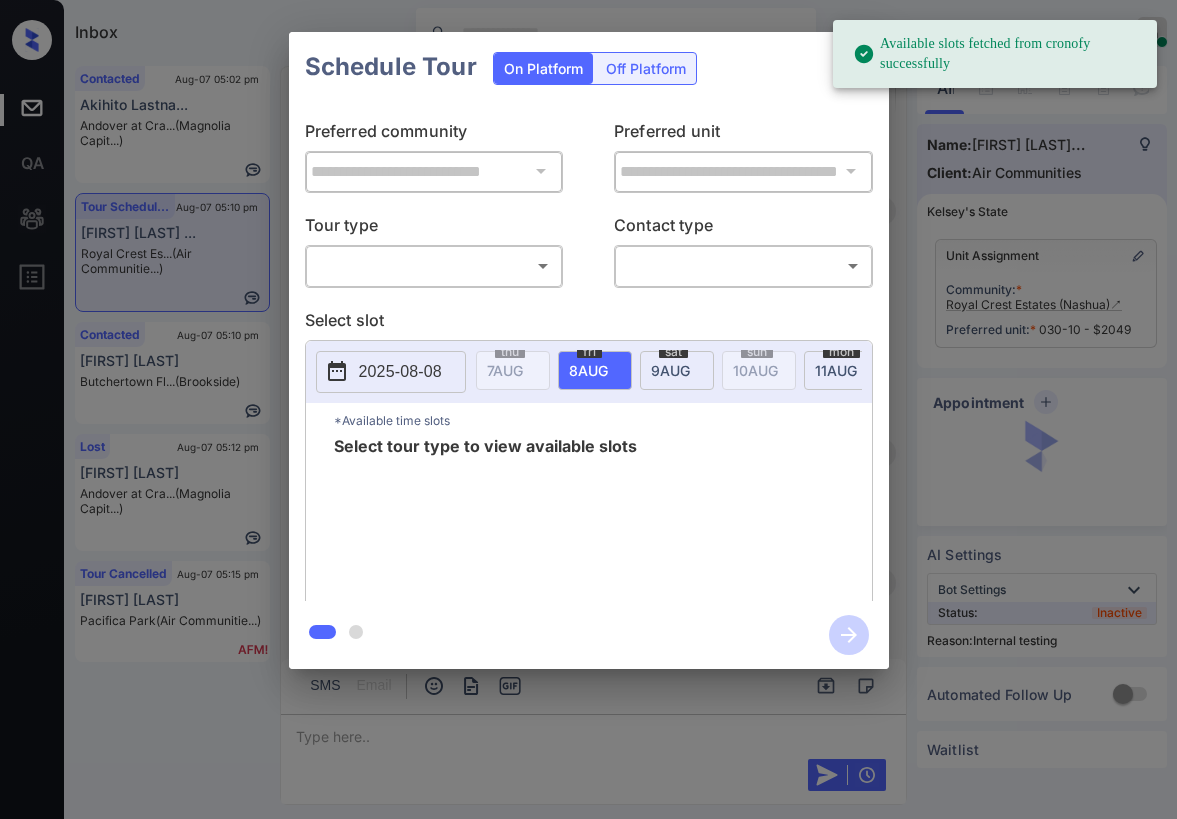 scroll, scrollTop: 27723, scrollLeft: 0, axis: vertical 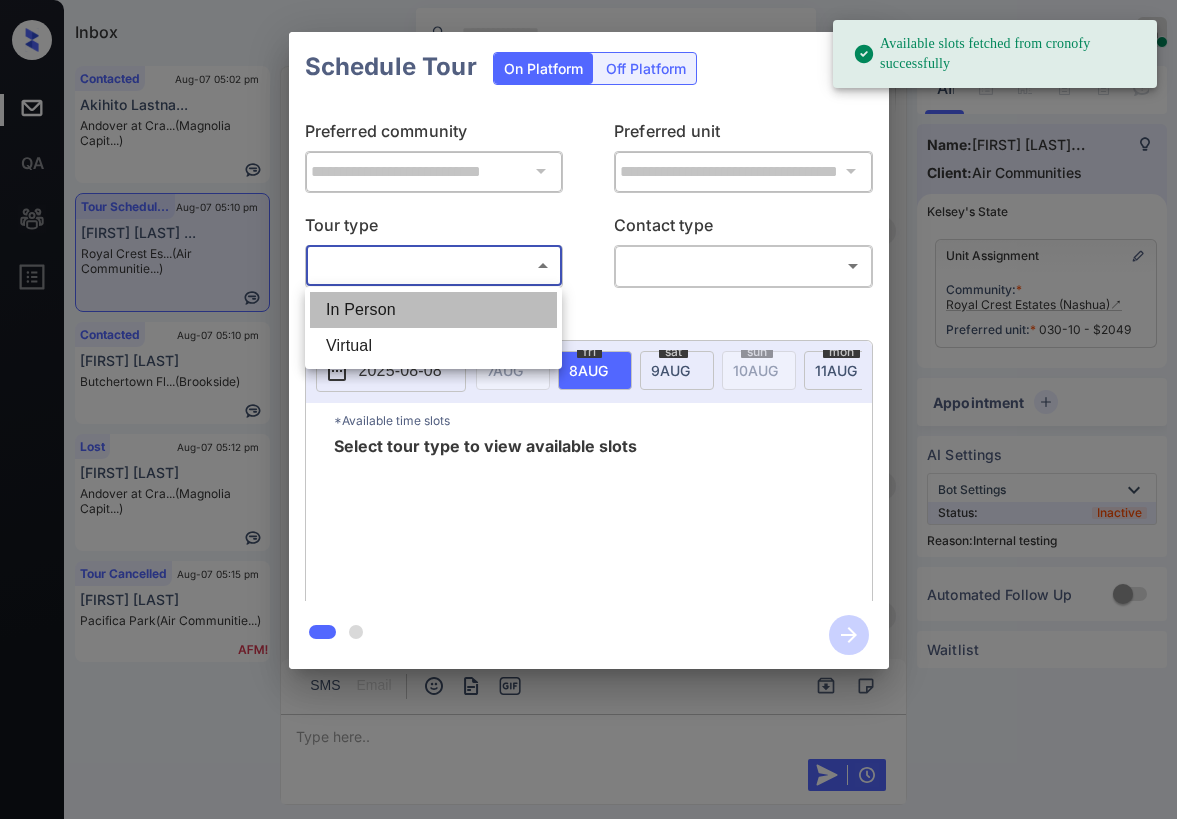 click on "In Person" at bounding box center (433, 310) 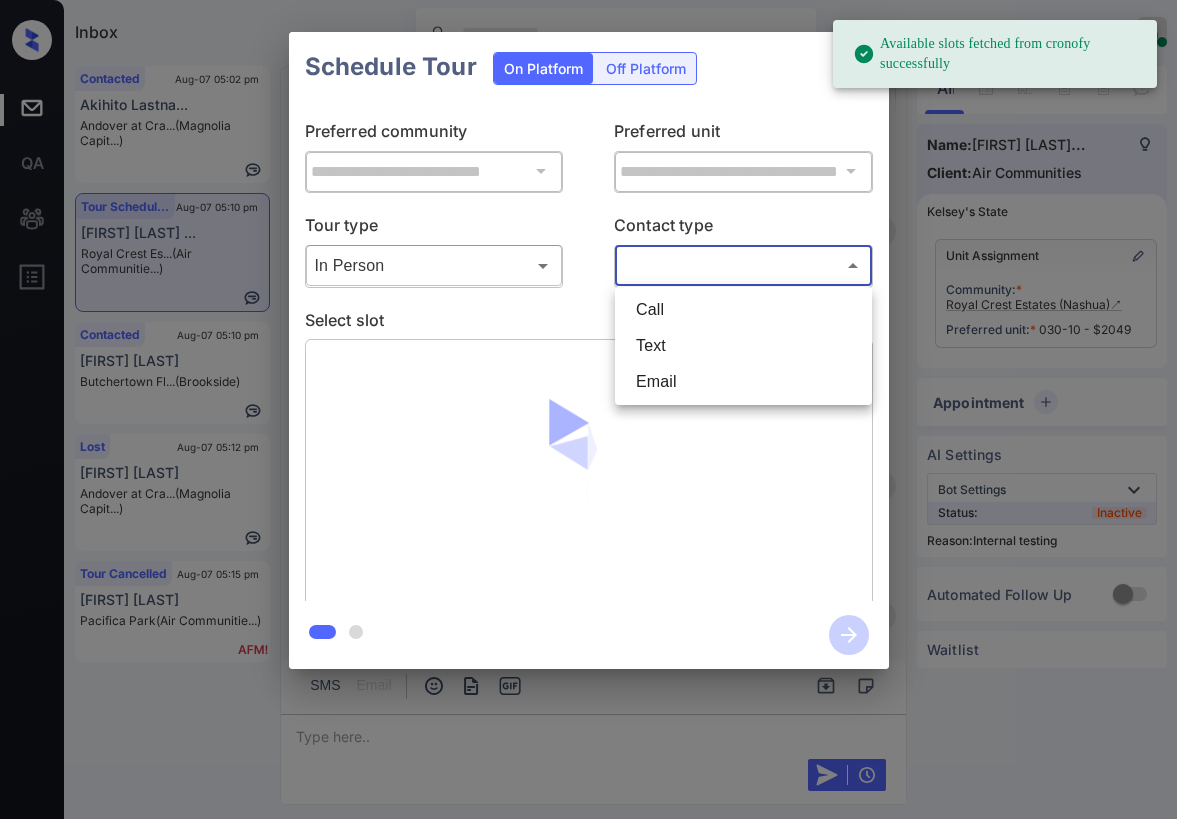 click on "Available slots fetched from cronofy successfully Inbox Paolo Gabriel  Online Set yourself   offline Set yourself   on break Profile Switch to  dark  mode Sign out Contacted Aug-07 05:02 pm   Akihito Lastna... Andover at Cra...  (Magnolia Capit...) Tour Scheduled Aug-07 05:10 pm   Rishab Pandit ... Royal Crest Es...  (Air Communitie...) Contacted Aug-07 05:10 pm   Alexis Morales Butchertown Fl...  (Brookside) Lost Aug-07 05:12 pm   Leanna Elrod Andover at Cra...  (Magnolia Capit...) Tour Cancelled Aug-07 05:15 pm   HASEEN SHAREEF Pacifica Park  (Air Communitie...) Tour Scheduled Lost Lead Sentiment: Angry Upon sliding the acknowledgement:  Lead will move to lost stage. * ​ SMS and call option will be set to opt out. AFM will be turned off for the lead. Kelsey New Message Kelsey Notes Note: <a href="https://conversation.getzuma.com/688ccb2f80e02c14c6a22f89">https://conversation.getzuma.com/688ccb2f80e02c14c6a22f89</a> - Paste this link into your browser to view Kelsey’s conversation with the prospect K Z K" at bounding box center (588, 409) 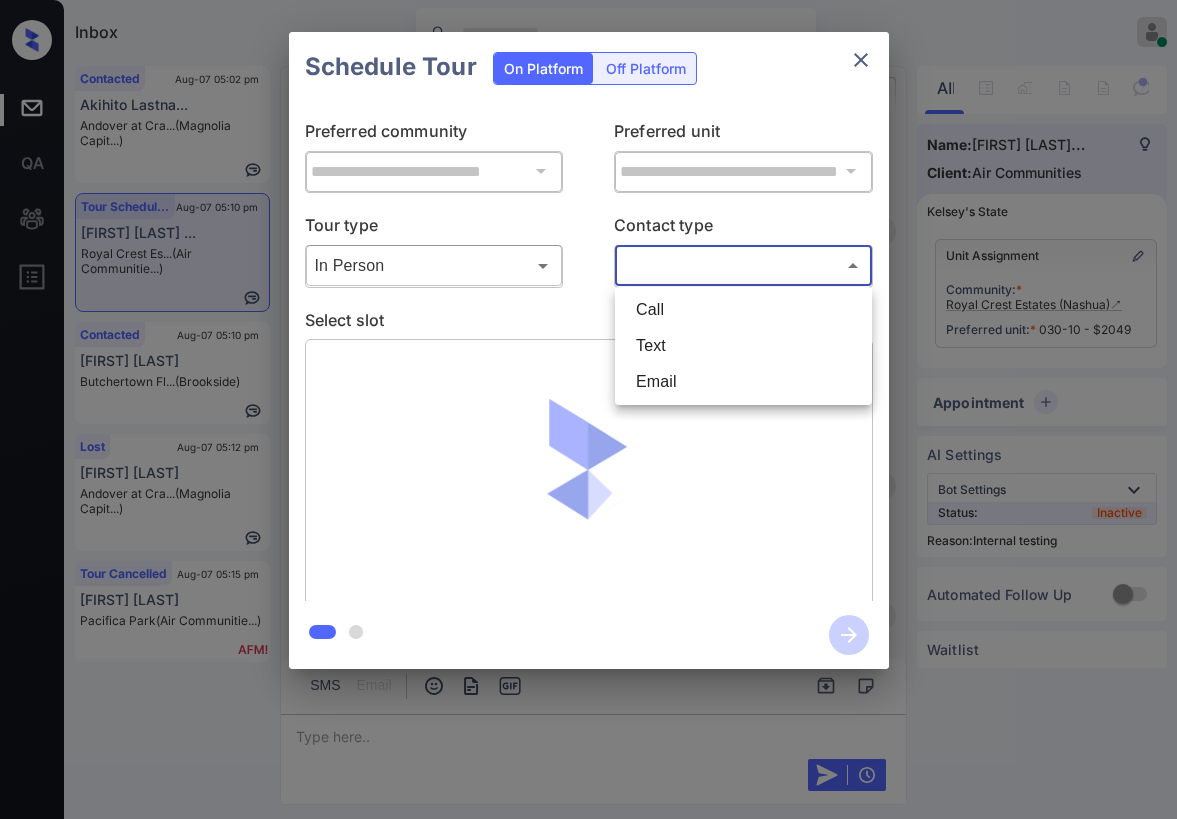 click at bounding box center [588, 409] 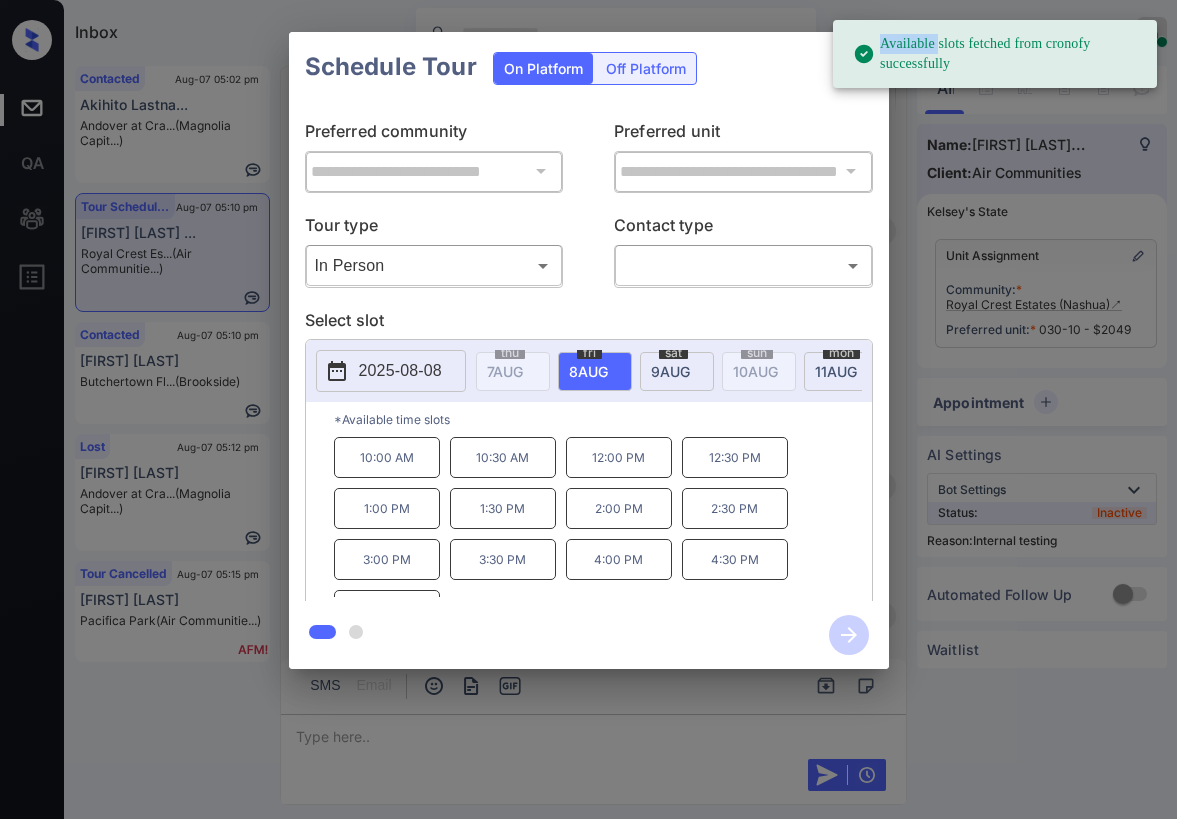 click on "Available slots fetched from cronofy successfully" at bounding box center (995, 54) 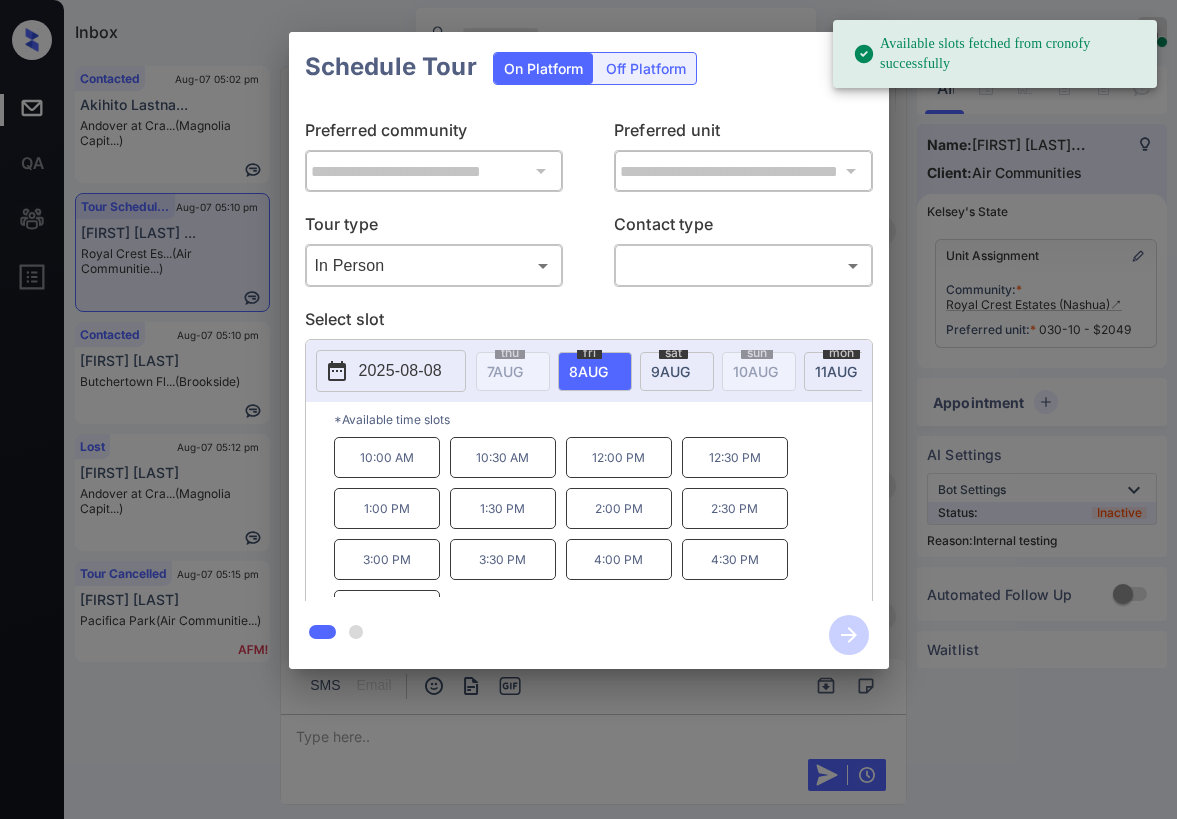 drag, startPoint x: 782, startPoint y: 93, endPoint x: 840, endPoint y: 78, distance: 59.908264 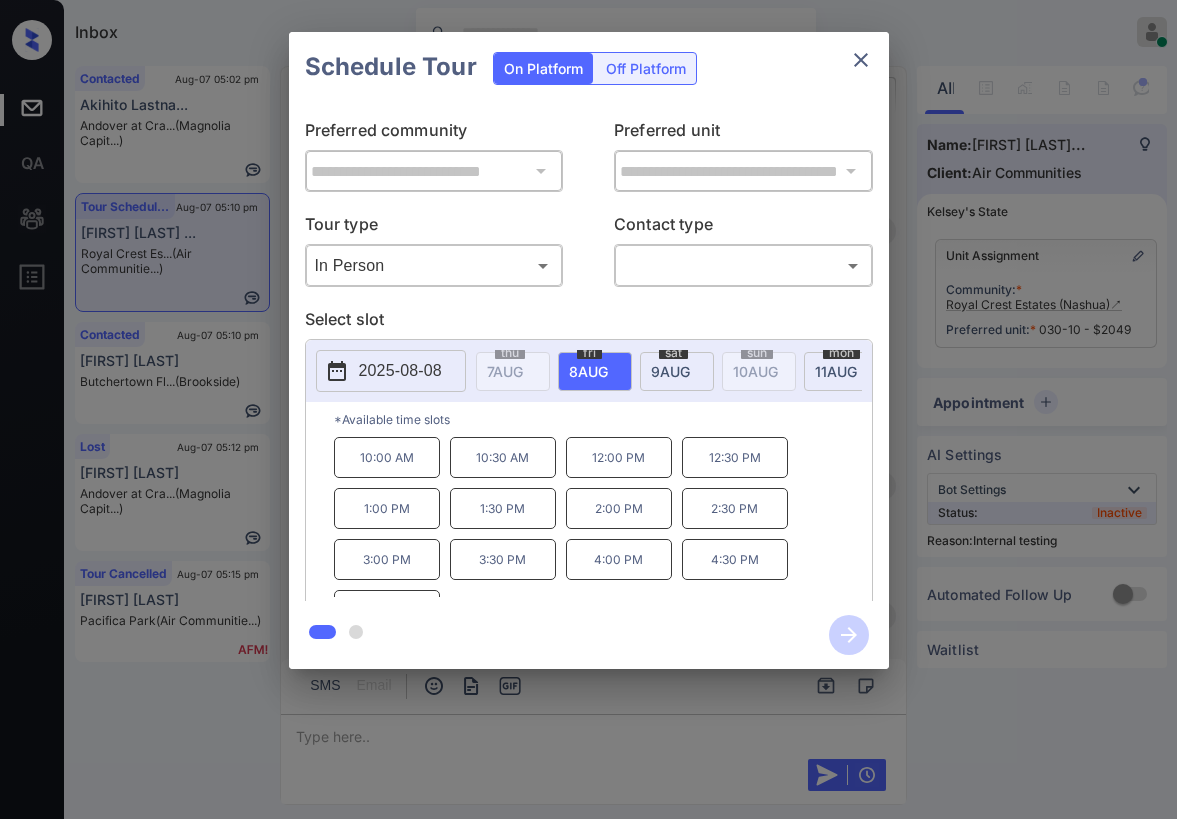 click 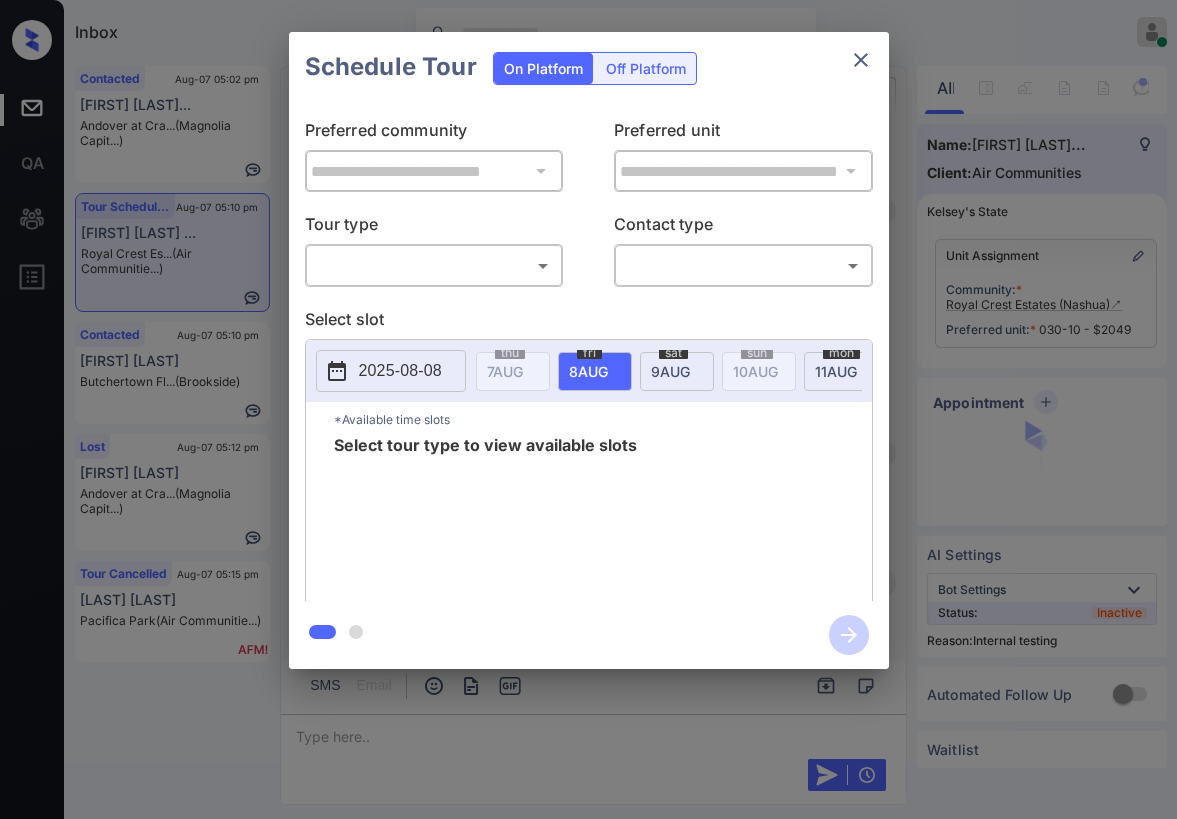 scroll, scrollTop: 0, scrollLeft: 0, axis: both 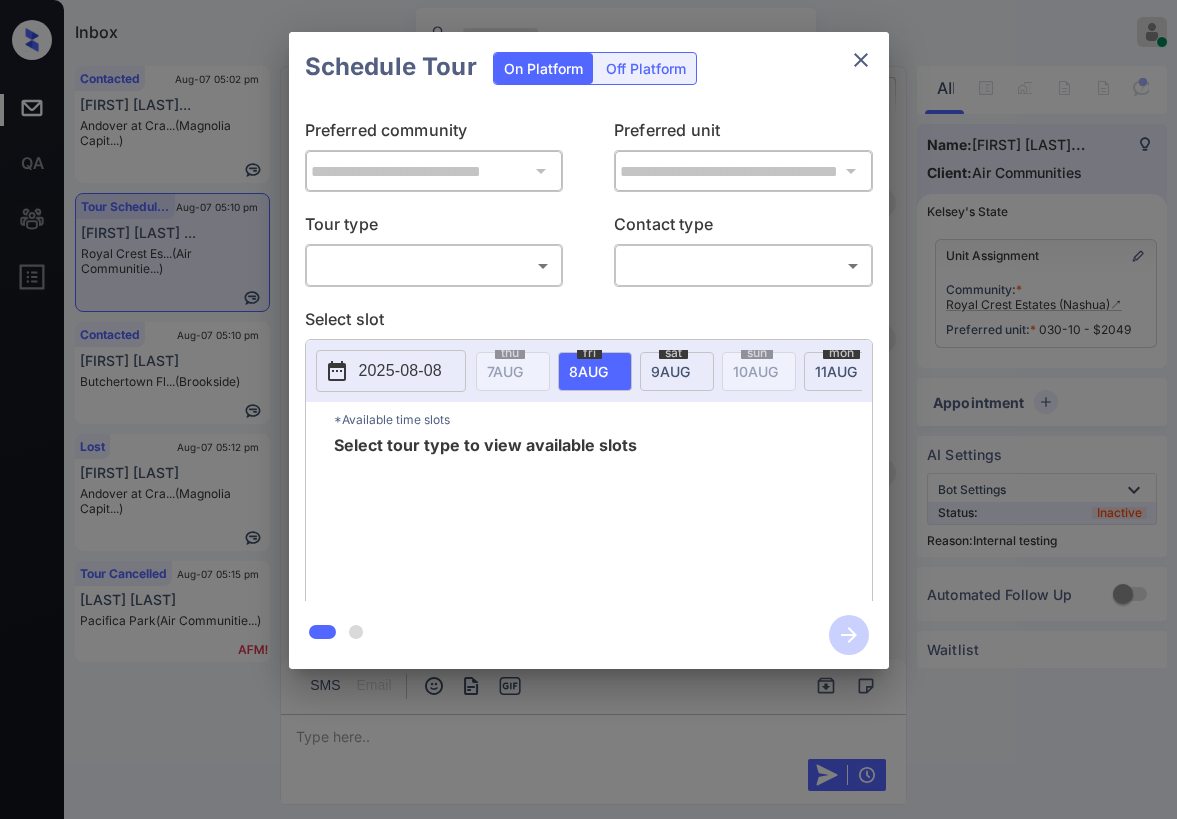 click on "Inbox [FIRST] [LAST]  Online Set yourself   offline Set yourself   on break Profile Switch to  dark  mode Sign out Contacted Aug-07 05:02 pm   [LAST]... Andover at Cra...  (Magnolia Capit...) Tour Scheduled Aug-07 05:10 pm   [FIRST] [LAST] ... Royal Crest Es...  (Air Communitie...) Contacted Aug-07 05:10 pm   [FIRST] [LAST] Butchertown Fl...  (Brookside) Lost Aug-07 05:12 pm   [FIRST] [LAST] Andover at Cra...  (Magnolia Capit...) Tour Cancelled Aug-07 05:15 pm   [LAST] [LAST] Pacifica Park  (Air Communitie...) Tour Scheduled Lost Lead Sentiment: Angry Upon sliding the acknowledgement:  Lead will move to lost stage. * ​ SMS and call option will be set to opt out. AFM will be turned off for the lead. [FIRST] New Message [FIRST] Notes Note: <a href="https://conversation.getzuma.com/688ccb2f80e02c14c6a22f89">https://conversation.getzuma.com/688ccb2f80e02c14c6a22f89</a> - Paste this link into your browser to view [FIRST]’s conversation with the prospect [MONTH] [DAY], [YEAR] [HOUR]:[MINUTE] [AM/PM]  Sync'd w  entrata K New Message" at bounding box center [588, 409] 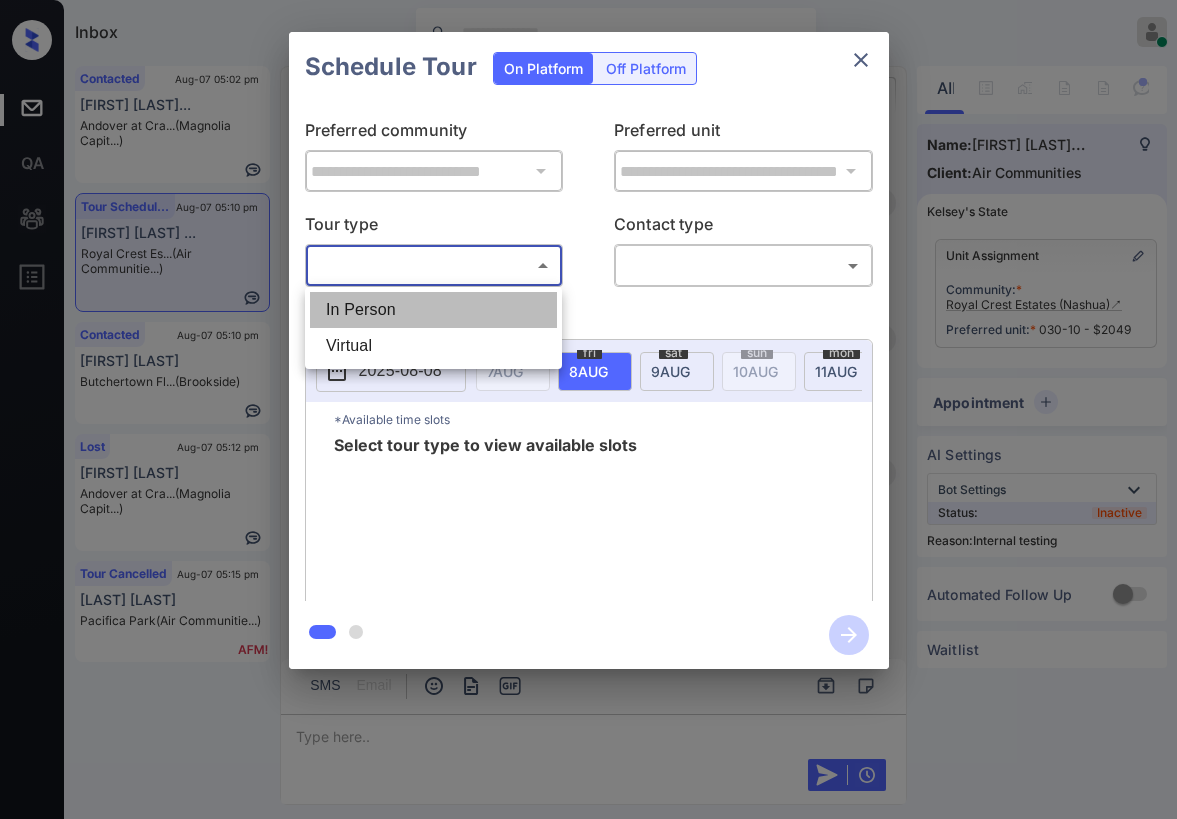click on "In Person" at bounding box center (433, 310) 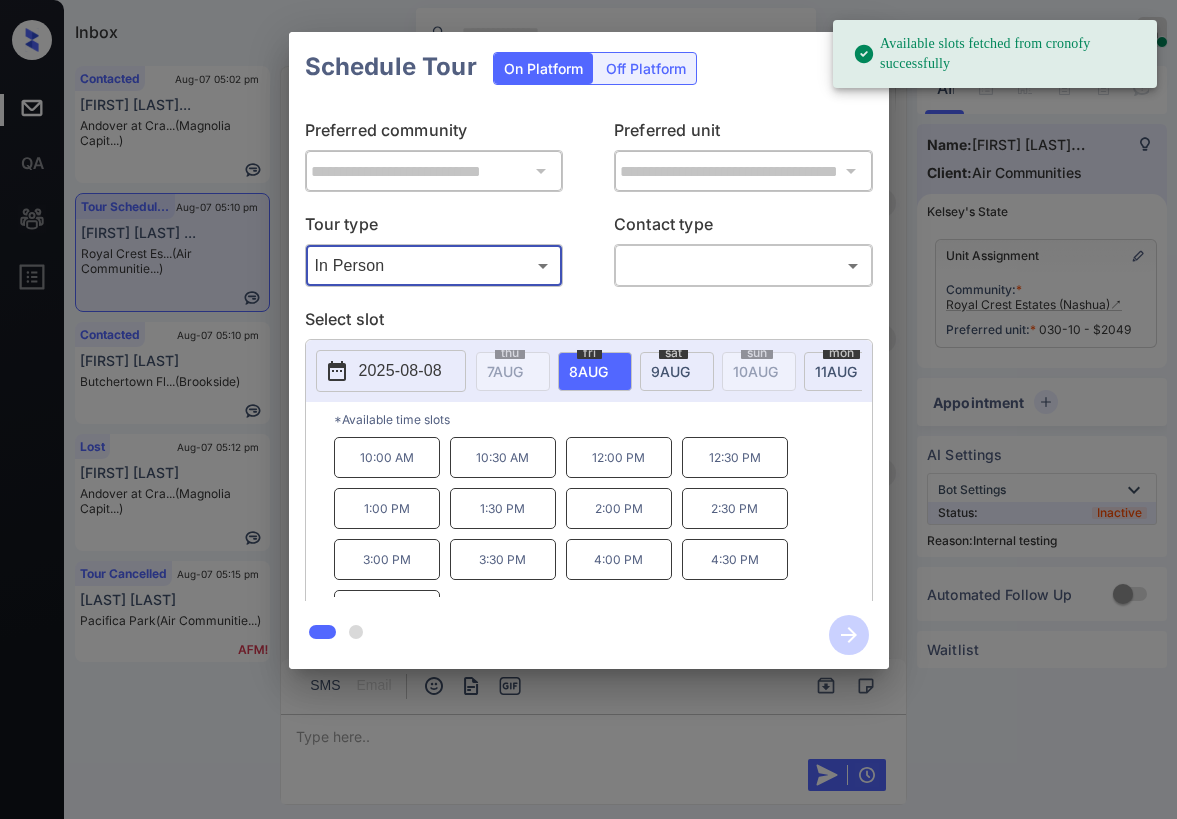 click on "Available slots fetched from cronofy successfully Inbox [FIRST] [LAST]  Online Set yourself   offline Set yourself   on break Profile Switch to  dark  mode Sign out Contacted Aug-07 05:02 pm   [LAST]... Andover at Cra...  (Magnolia Capit...) Tour Scheduled Aug-07 05:10 pm   [FIRST] [LAST] ... Royal Crest Es...  (Air Communitie...) Contacted Aug-07 05:10 pm   [FIRST] [LAST] Butchertown Fl...  (Brookside) Lost Aug-07 05:12 pm   [FIRST] [LAST] Andover at Cra...  (Magnolia Capit...) Tour Cancelled Aug-07 05:15 pm   [LAST] [LAST] Pacifica Park  (Air Communitie...) Tour Scheduled Lost Lead Sentiment: Angry Upon sliding the acknowledgement:  Lead will move to lost stage. * ​ SMS and call option will be set to opt out. AFM will be turned off for the lead. [FIRST] New Message [FIRST] Notes Note: <a href="https://conversation.getzuma.com/688ccb2f80e02c14c6a22f89">https://conversation.getzuma.com/688ccb2f80e02c14c6a22f89</a> - Paste this link into your browser to view [FIRST]’s conversation with the prospect K Z K" at bounding box center (588, 409) 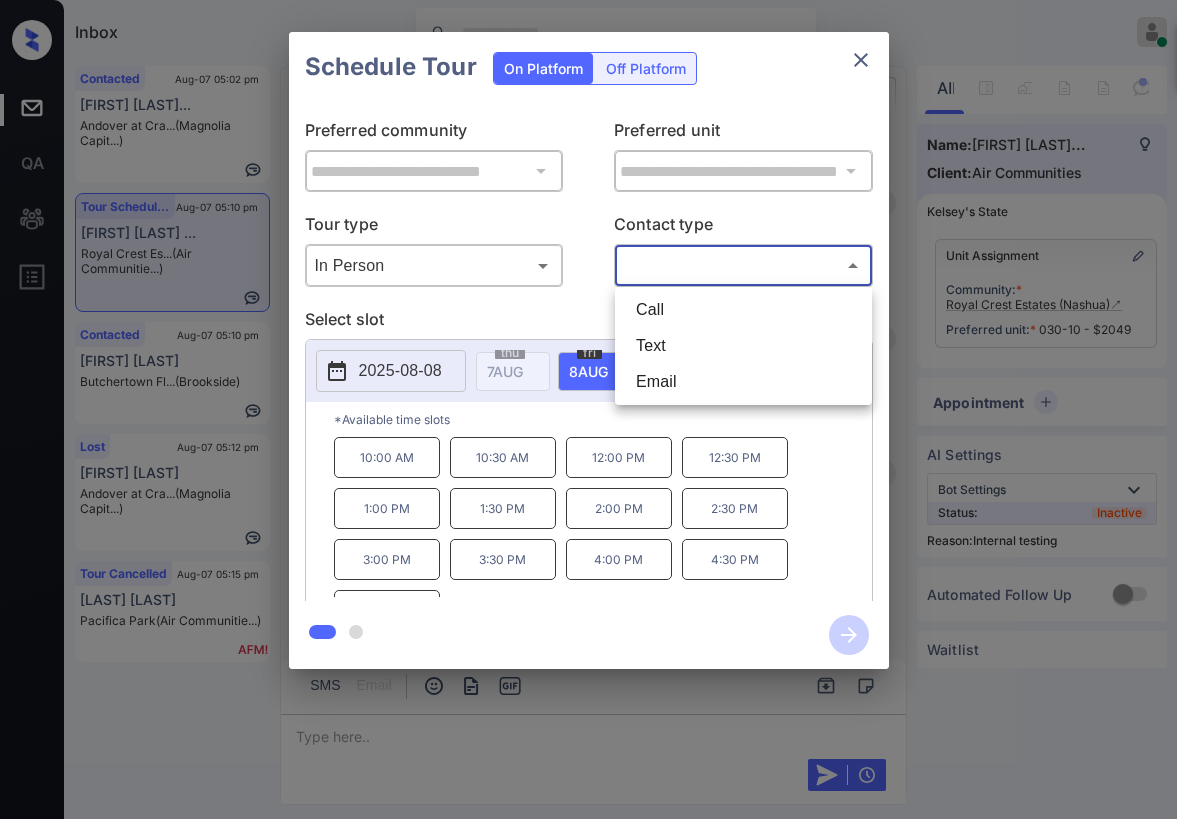 click on "Text" at bounding box center [743, 346] 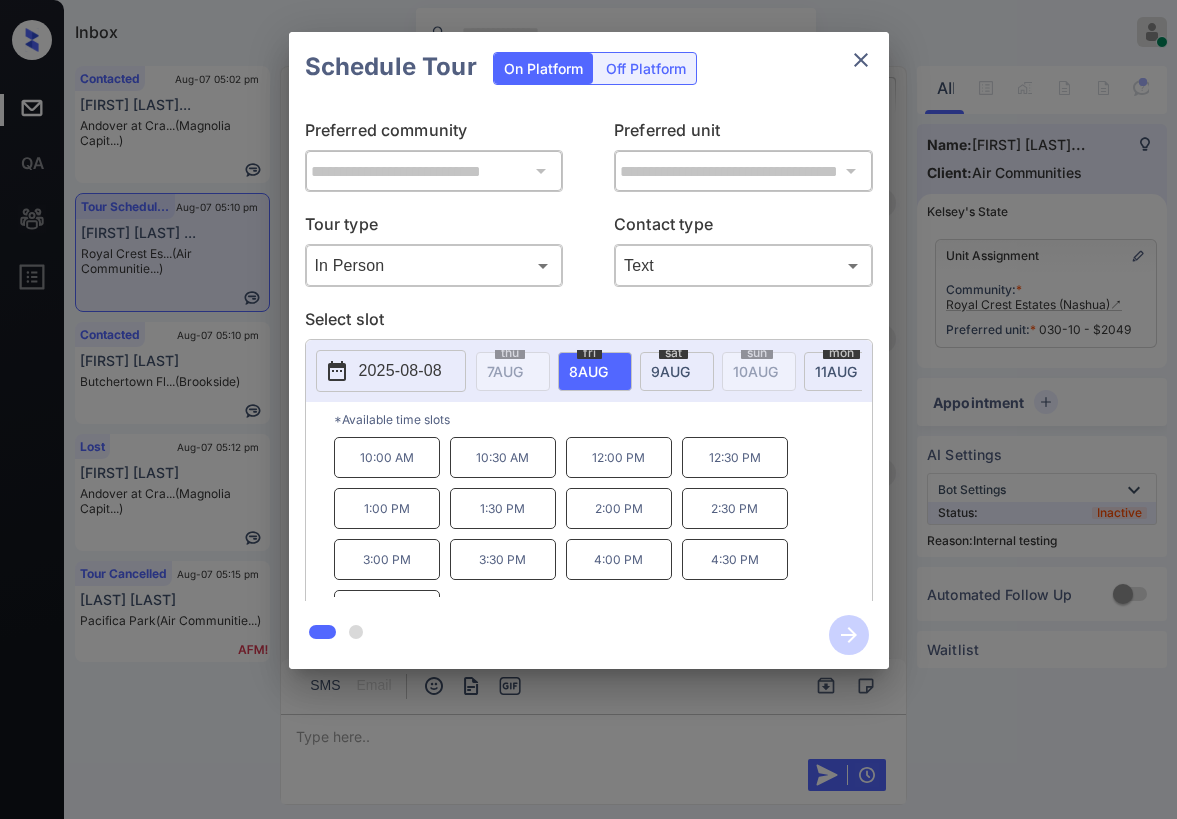 click on "10:00 AM" at bounding box center (387, 457) 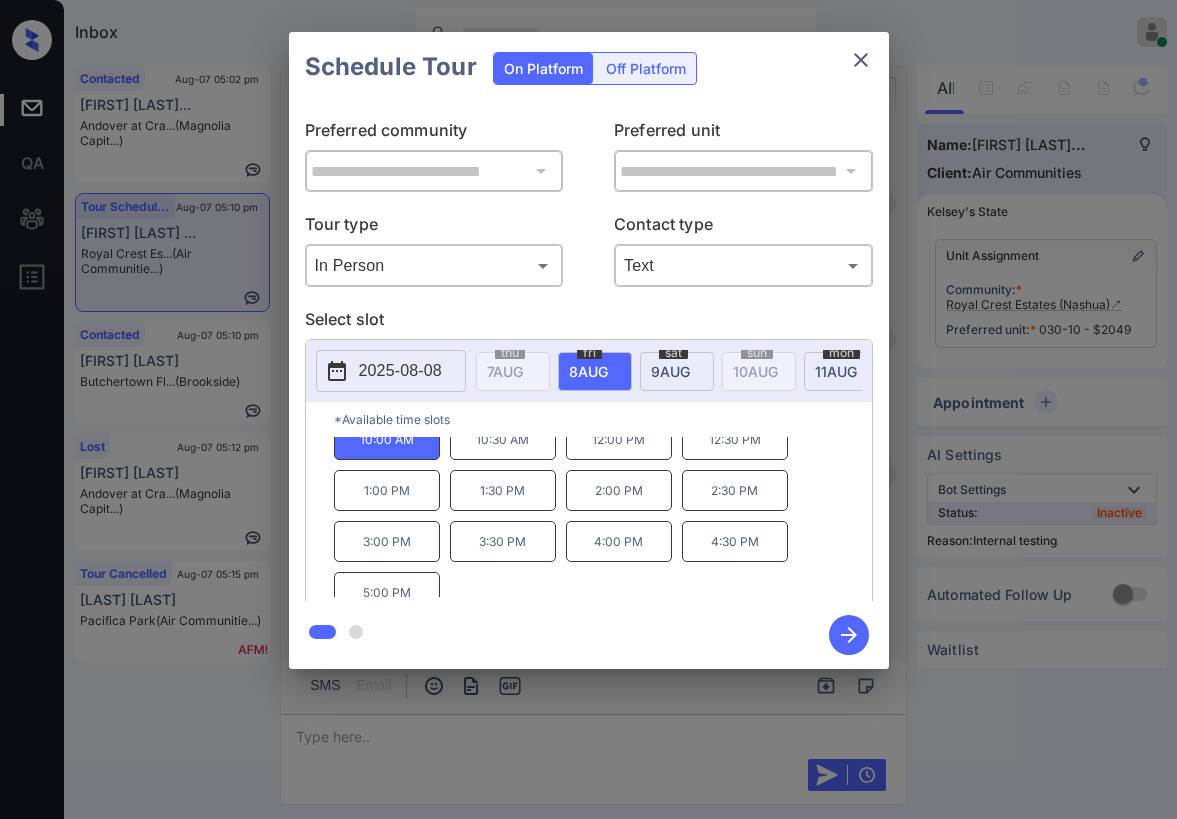 scroll, scrollTop: 34, scrollLeft: 0, axis: vertical 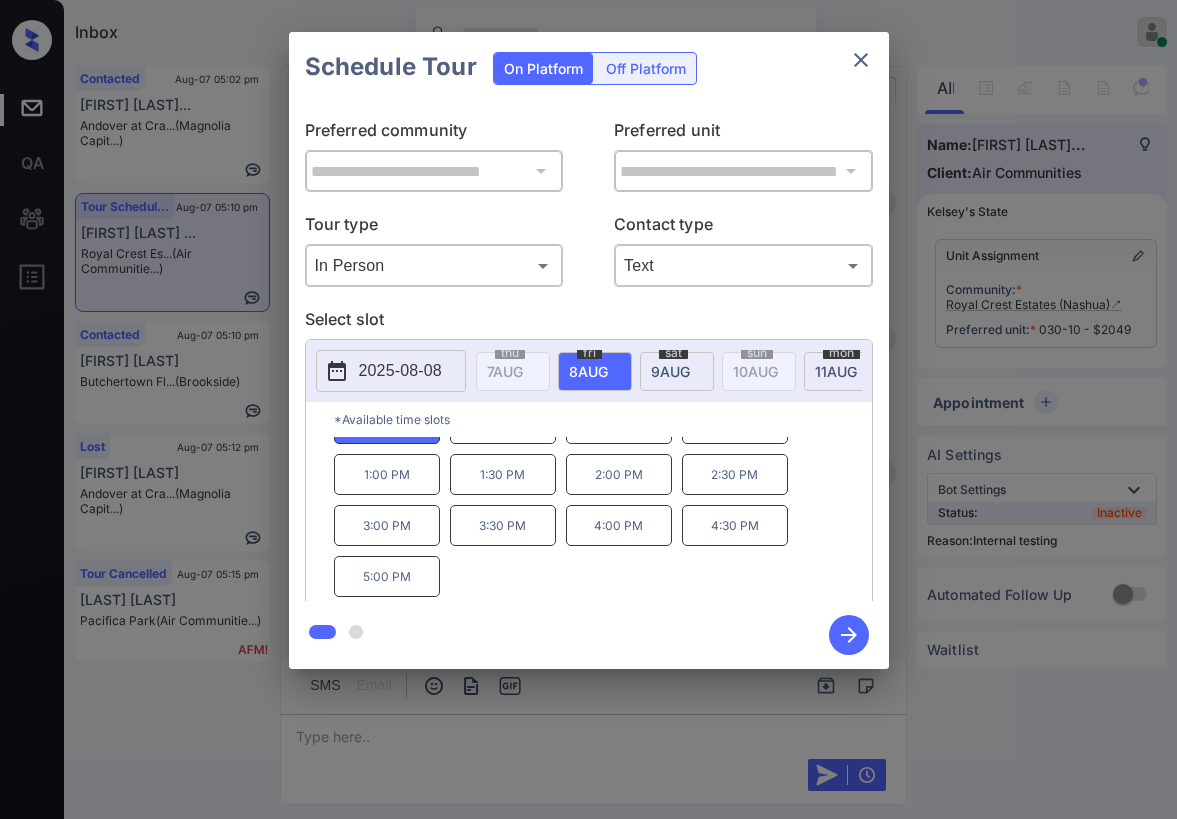click 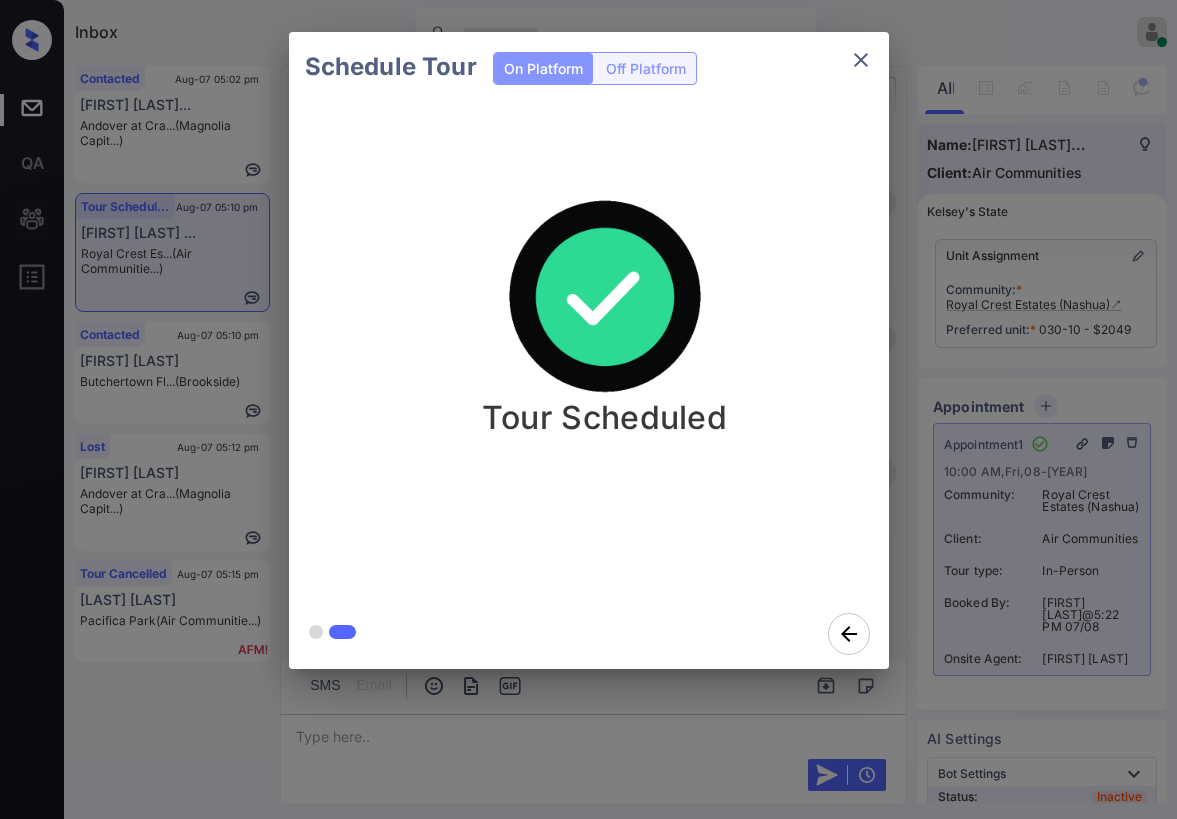 click 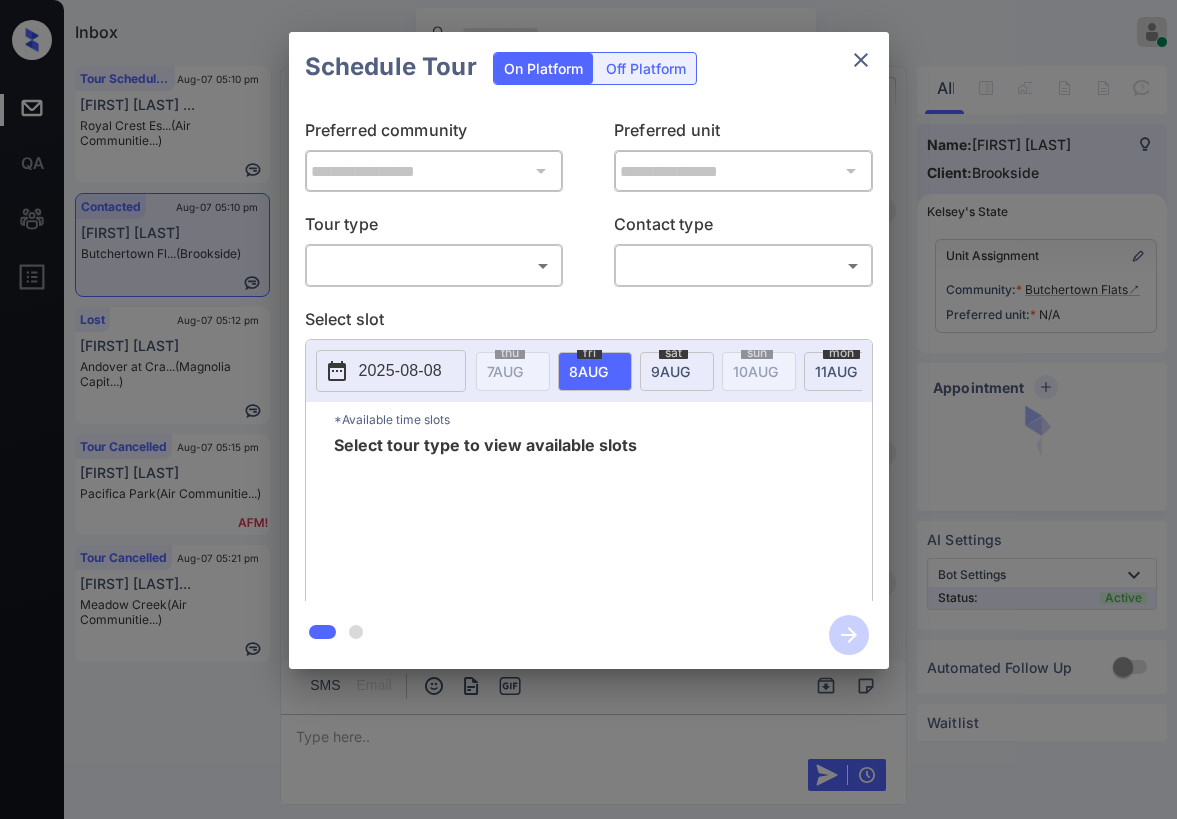 scroll, scrollTop: 0, scrollLeft: 0, axis: both 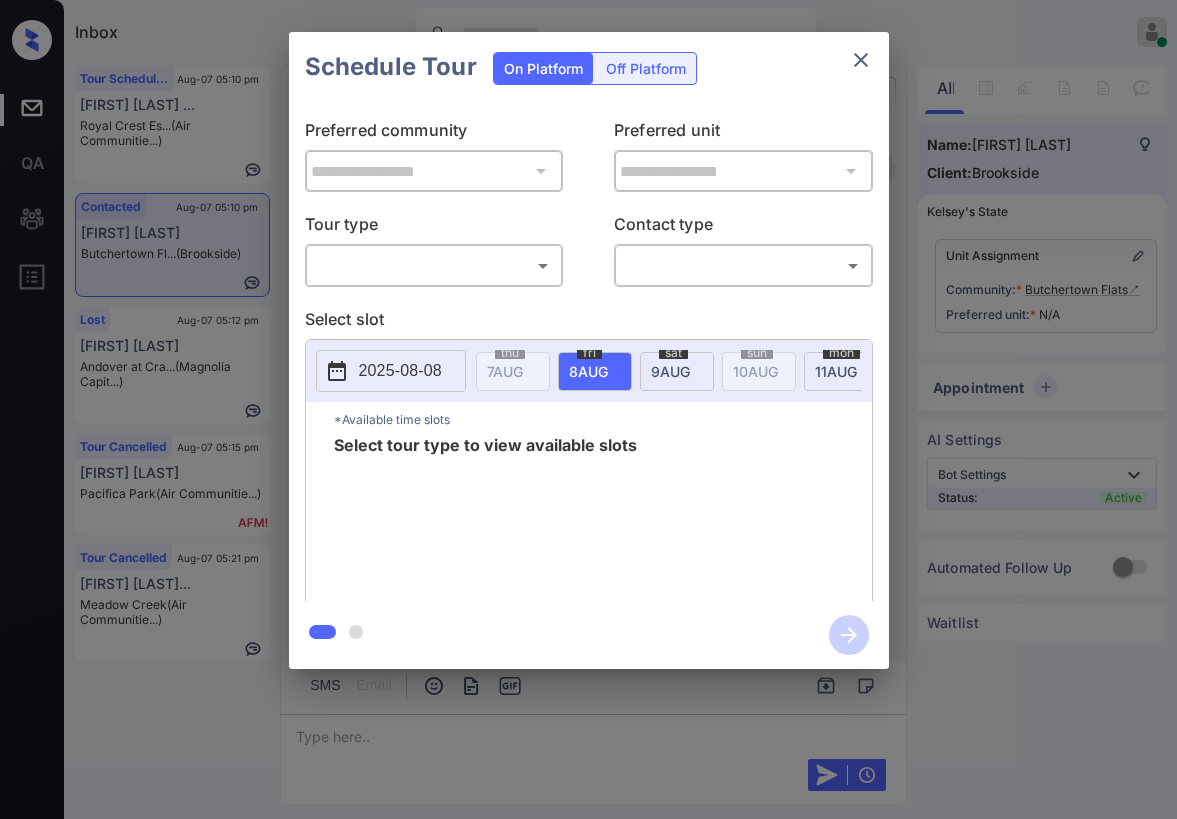 click 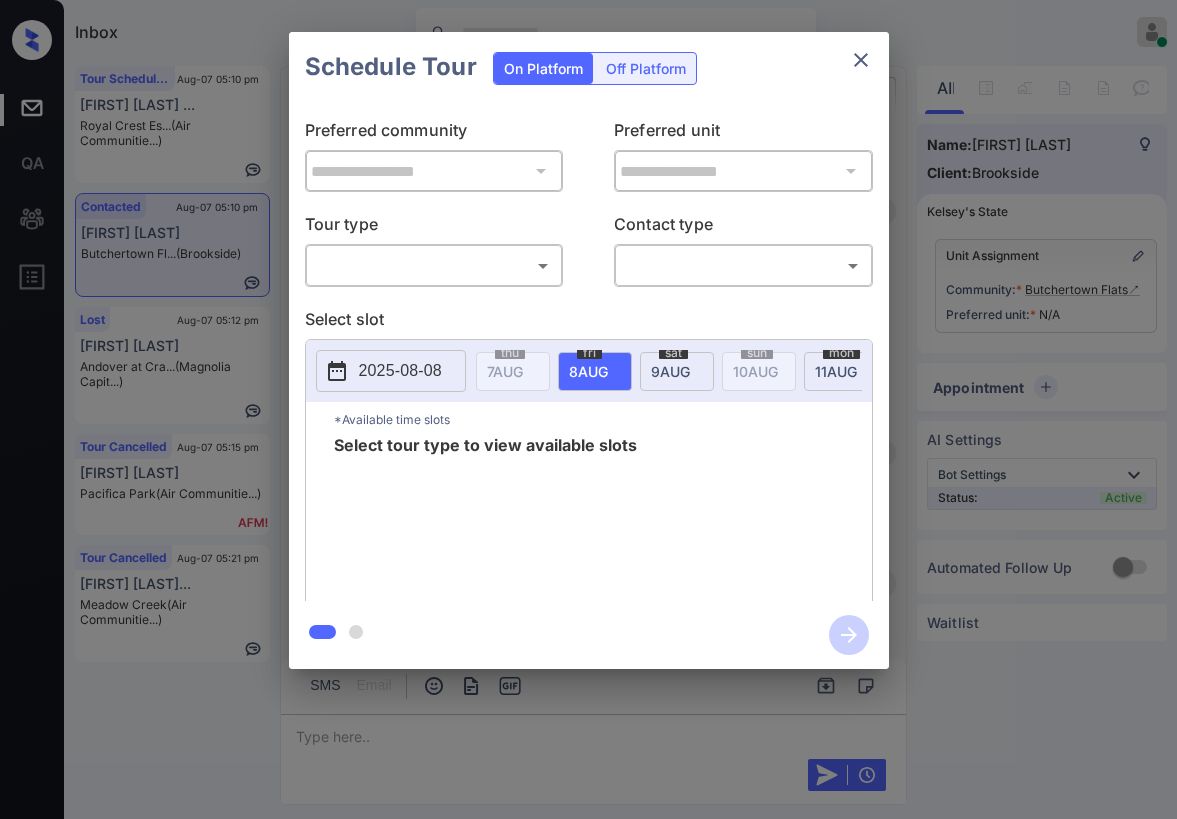 scroll, scrollTop: 0, scrollLeft: 0, axis: both 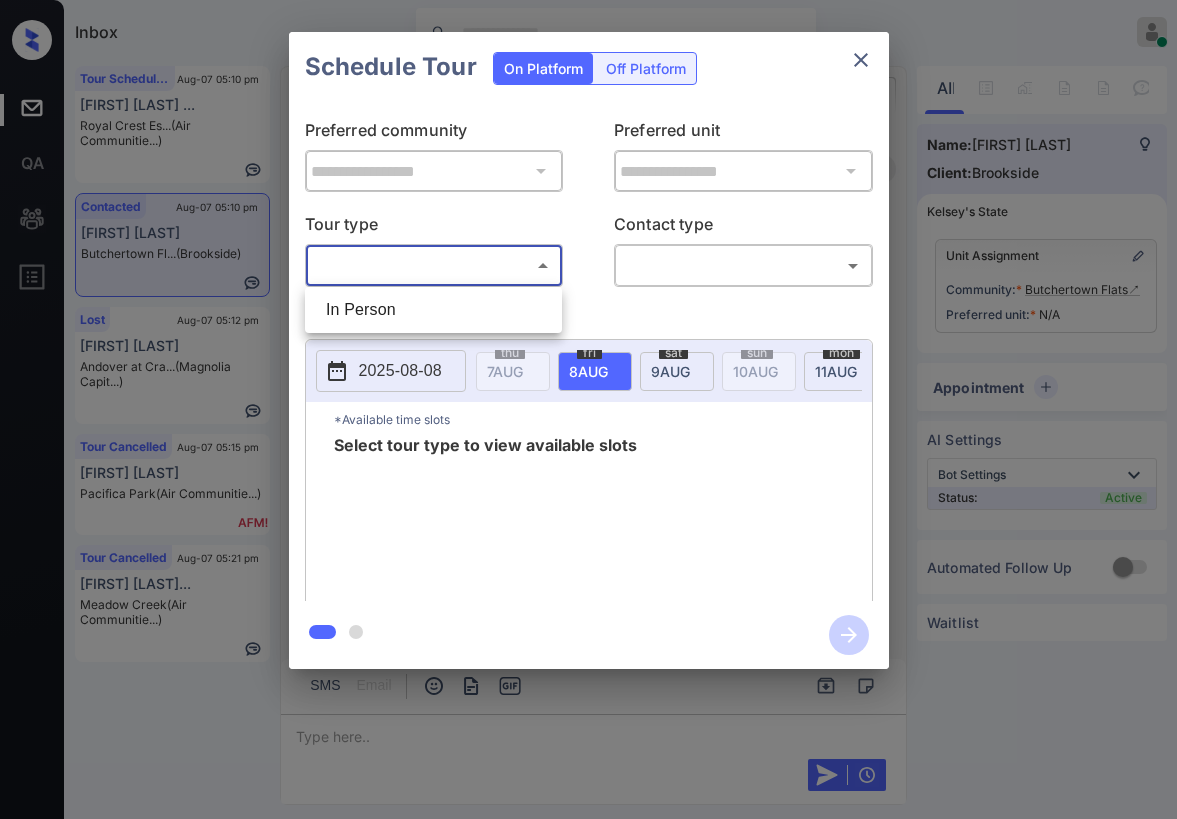 click on "Inbox [FIRST] [LAST]  Online Set yourself   offline Set yourself   on break Profile Switch to  dark  mode Sign out Tour Scheduled Aug-07 05:10 pm   [FIRST] [LAST] ... Royal Crest Es...  (Air Communitie...) Contacted Aug-07 05:10 pm   [FIRST] [LAST] Butchertown Fl...  (Brookside) Lost Aug-07 05:12 pm   [FIRST] [LAST] Andover at Cra...  (Magnolia Capit...) Tour Cancelled Aug-07 05:15 pm   [FIRST] [LAST] Pacifica Park  (Air Communitie...) Tour Cancelled Aug-07 05:21 pm   [FIRST] [LAST]... Meadow Creek  (Air Communitie...) Contacted Lost Lead Sentiment: Angry Upon sliding the acknowledgement:  Lead will move to lost stage. * ​ SMS and call option will be set to opt out. AFM will be turned off for the lead. [FIRST] New Message [FIRST] Notes Note:  - Paste this link into your browser to view [FIRST]’s conversation with the prospect Aug 06, 2025 08:38 am  Sync'd w  entrata [FIRST] New Message Zuma" at bounding box center (588, 409) 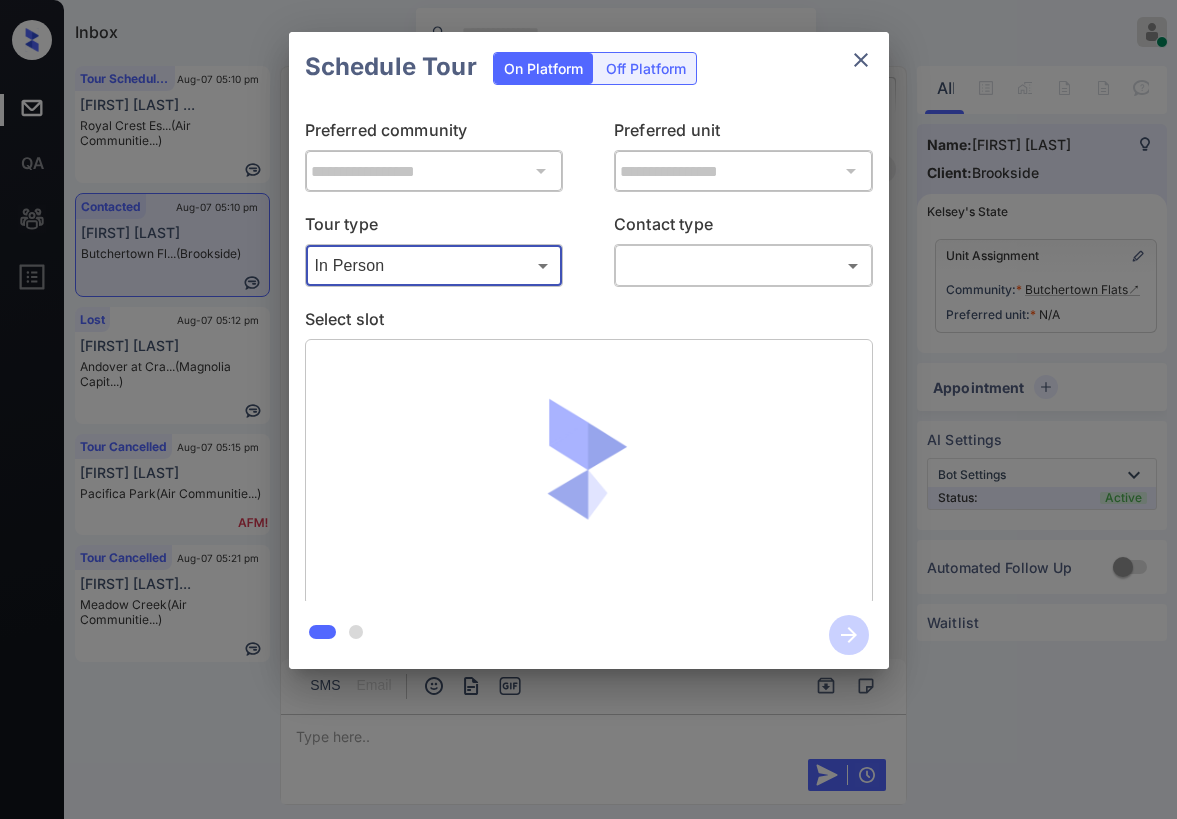 click on "​ ​" at bounding box center [743, 265] 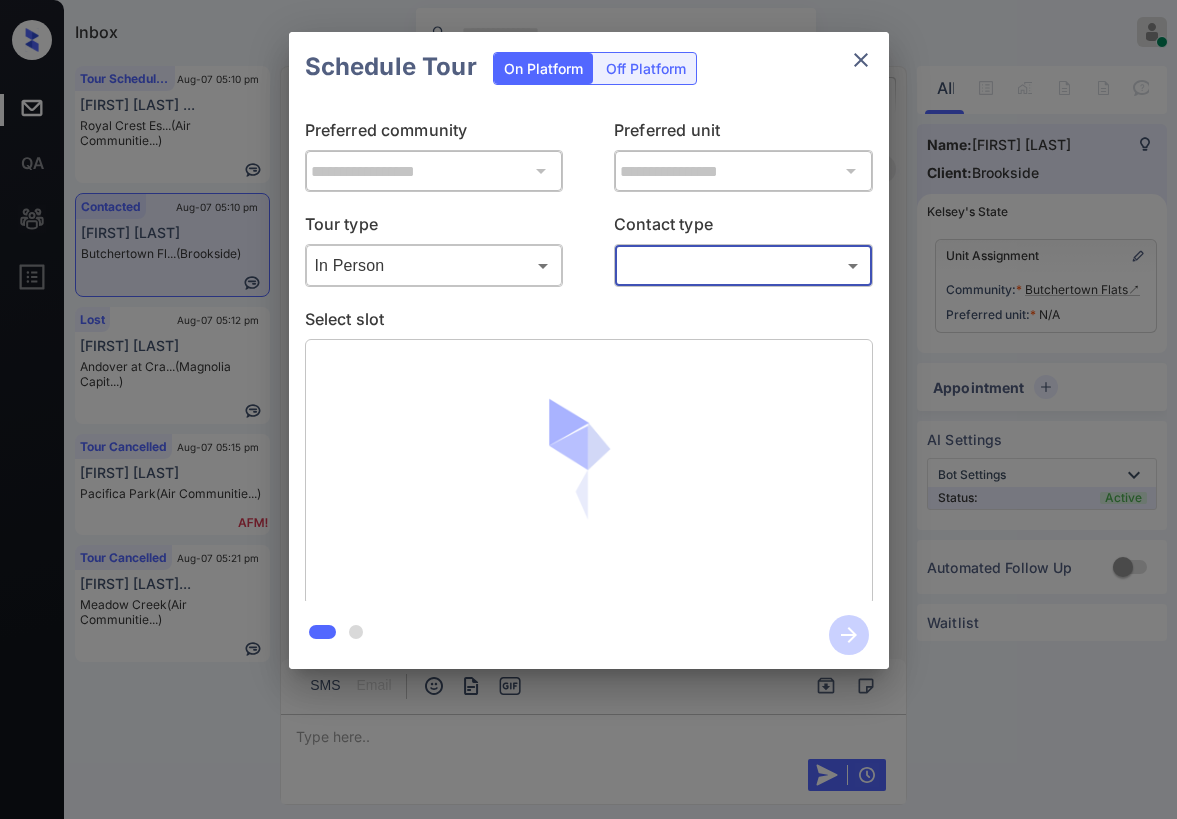 click on "Inbox Paolo Gabriel  Online Set yourself   offline Set yourself   on break Profile Switch to  dark  mode Sign out Tour Scheduled Aug-07 05:10 pm   Rishab Pandit ... Royal Crest Es...  (Air Communitie...) Contacted Aug-07 05:10 pm   Alexis Morales Butchertown Fl...  (Brookside) Lost Aug-07 05:12 pm   Leanna Elrod Andover at Cra...  (Magnolia Capit...) Tour Cancelled Aug-07 05:15 pm   HASEEN SHAREEF Pacifica Park  (Air Communitie...) Tour Cancelled Aug-07 05:21 pm   Shaina Christi... Meadow Creek  (Air Communitie...) Contacted Lost Lead Sentiment: Angry Upon sliding the acknowledgement:  Lead will move to lost stage. * ​ SMS and call option will be set to opt out. AFM will be turned off for the lead. Kelsey New Message Kelsey Notes Note: <a href="https://conversation.getzuma.com/689376d6df3298a1e34885f3">https://conversation.getzuma.com/689376d6df3298a1e34885f3</a> - Paste this link into your browser to view Kelsey’s conversation with the prospect Aug 06, 2025 08:38 am  Sync'd w  entrata K New Message Zuma" at bounding box center (588, 409) 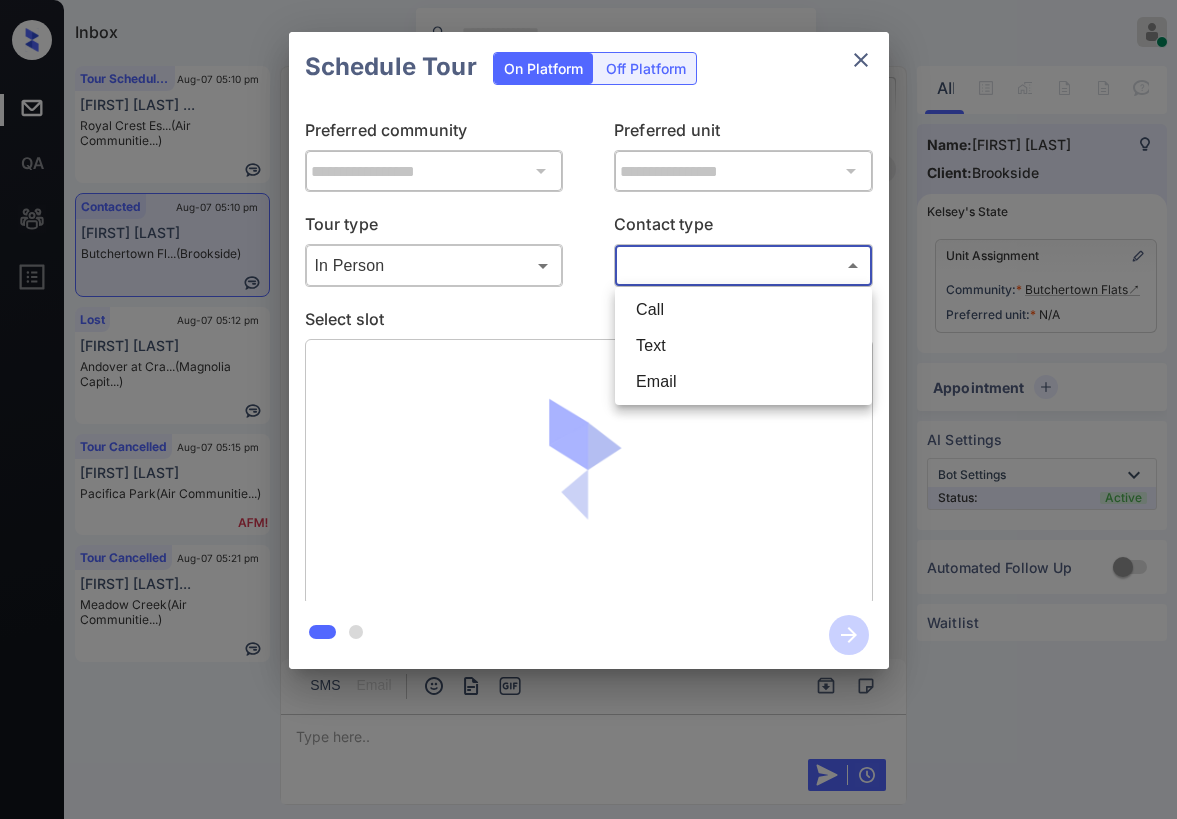 click on "Text" at bounding box center [743, 346] 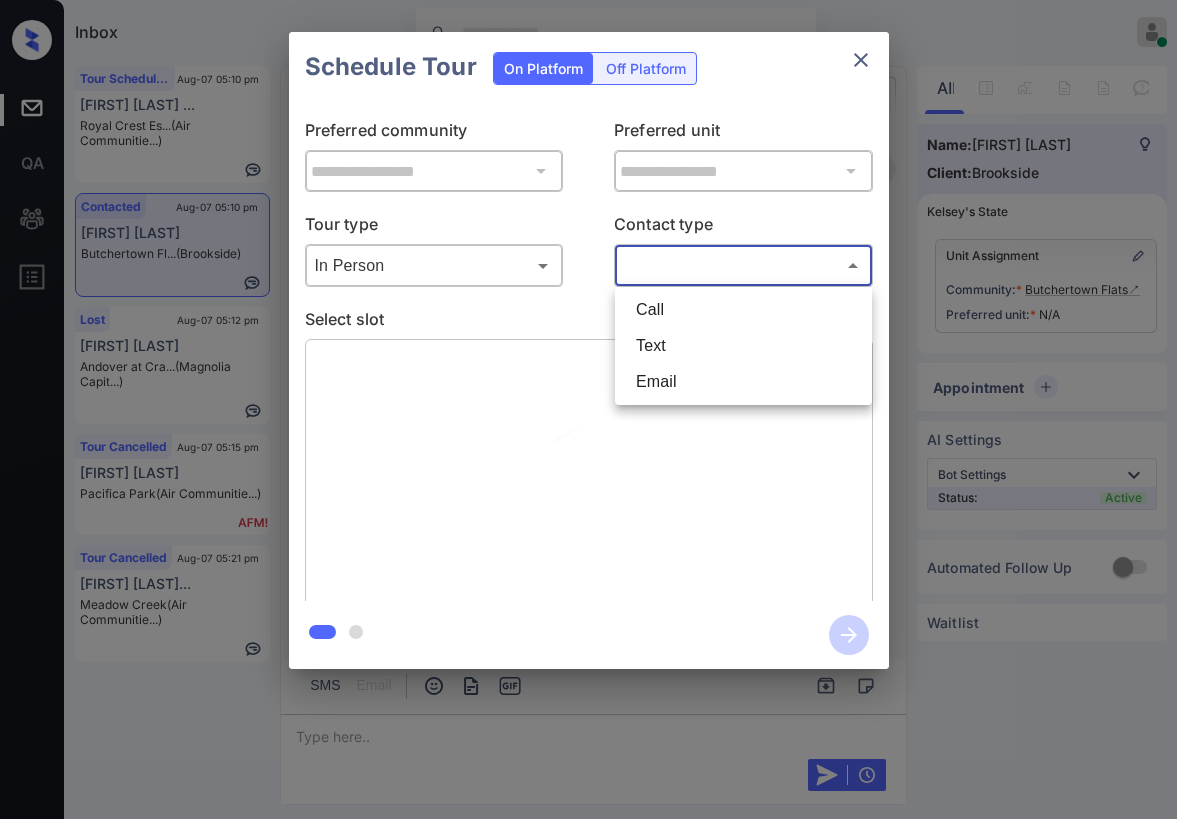 type on "****" 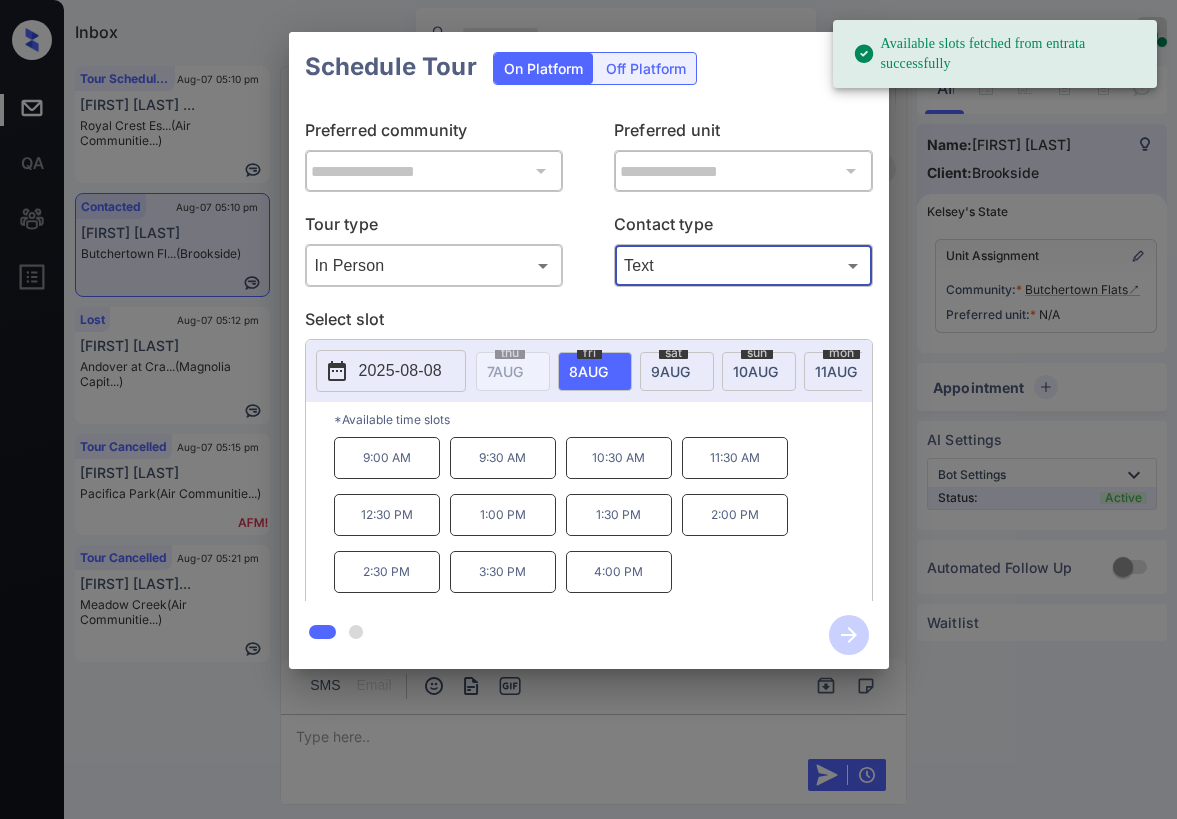 click on "9 AUG" at bounding box center (505, 371) 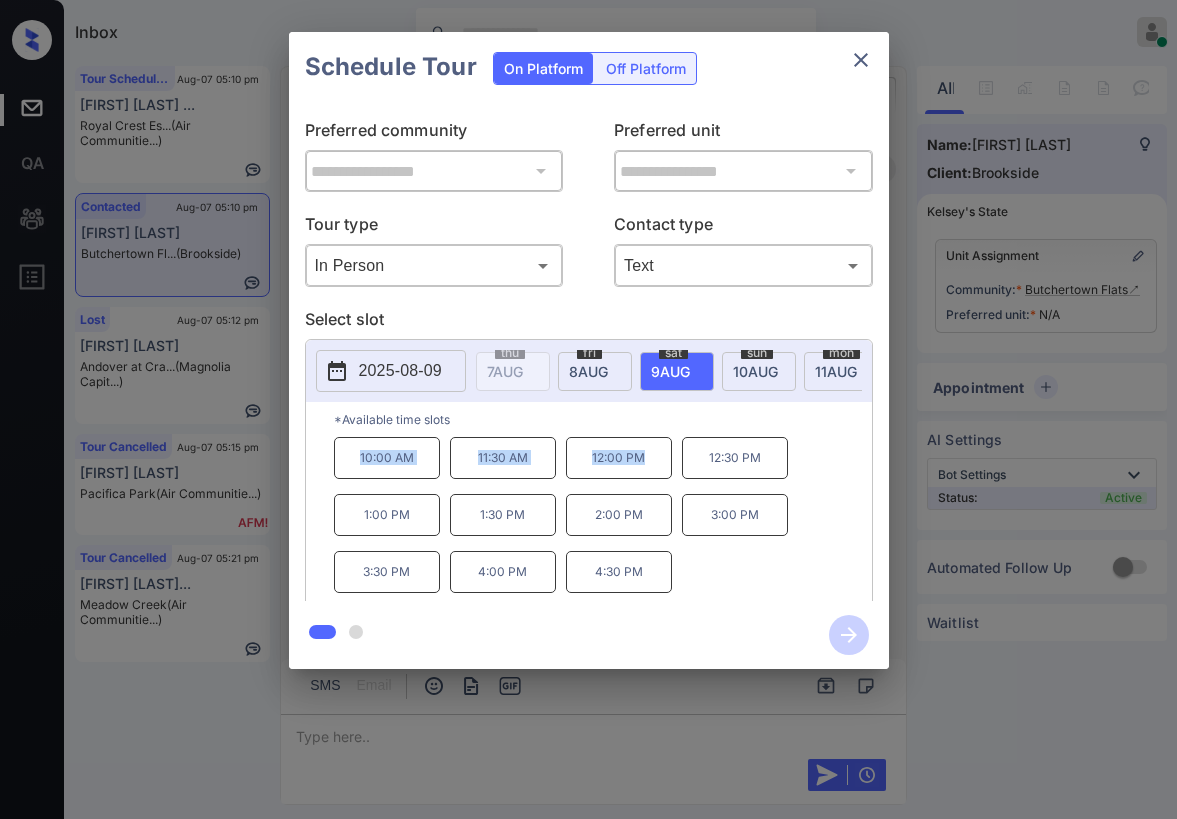 drag, startPoint x: 353, startPoint y: 466, endPoint x: 697, endPoint y: 418, distance: 347.3327 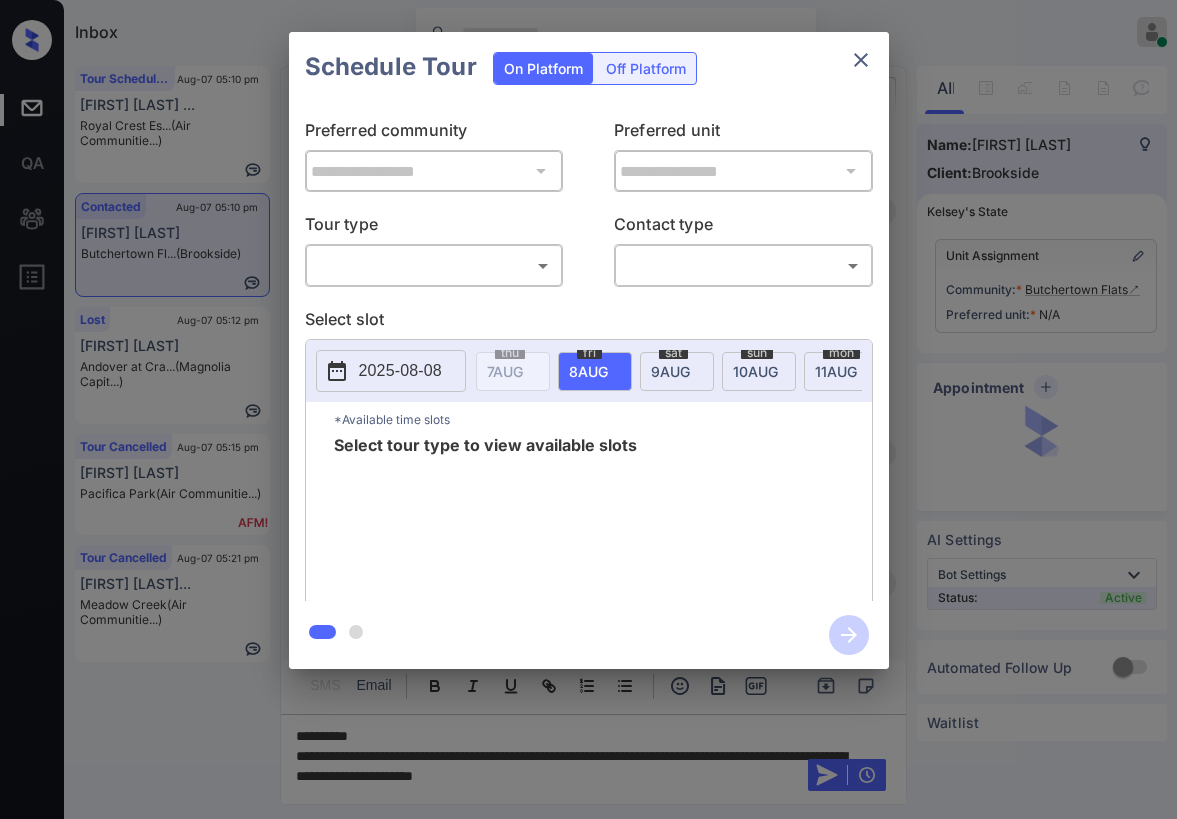scroll, scrollTop: 0, scrollLeft: 0, axis: both 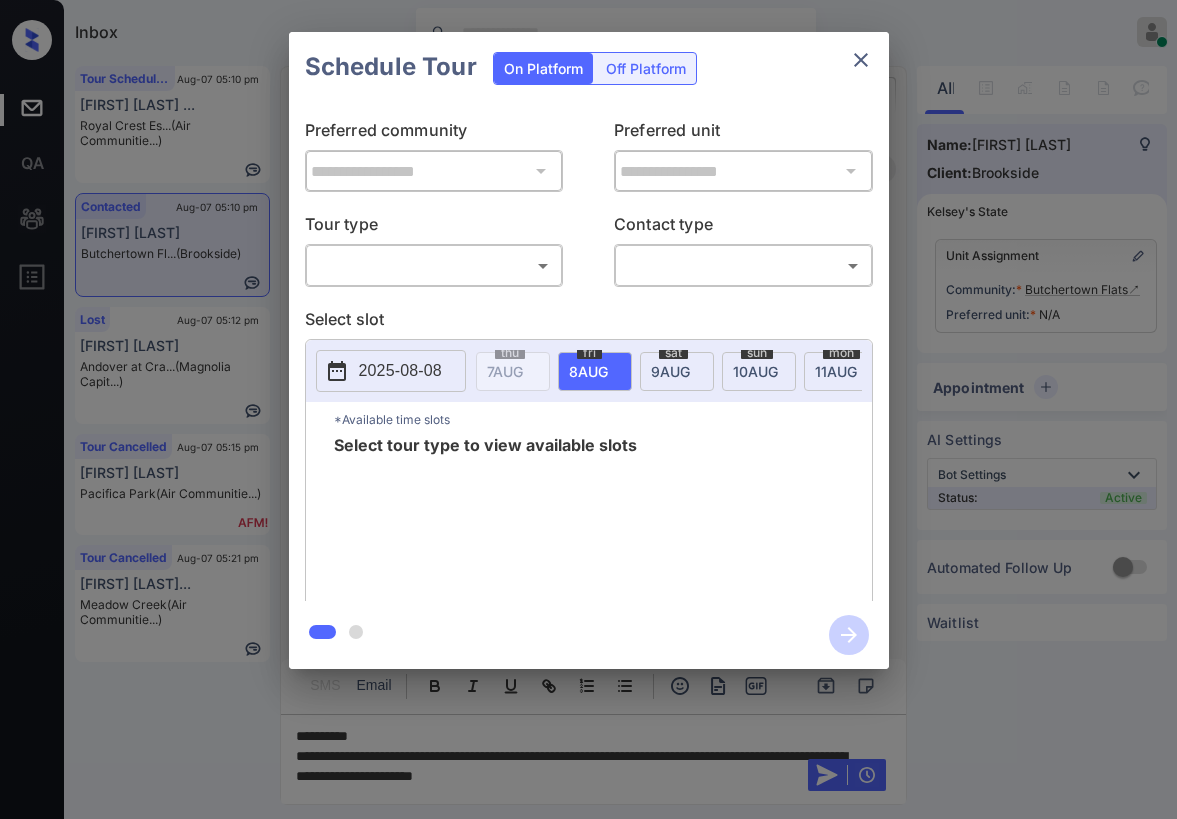 click on "Inbox [FIRST] [LAST]  Online Set yourself   offline Set yourself   on break Profile Switch to  dark  mode Sign out Tour Scheduled Aug-07 05:10 pm   [FIRST] [LAST] ... Royal Crest Es...  (Air Communitie...) Contacted Aug-07 05:10 pm   [FIRST] [LAST] Butchertown Fl...  (Brookside) Lost Aug-07 05:12 pm   [FIRST] [LAST] Andover at Cra...  (Magnolia Capit...) Tour Cancelled Aug-07 05:15 pm   [FIRST] [LAST] Pacifica Park  (Air Communitie...) Tour Cancelled Aug-07 05:21 pm   [FIRST] [LAST]... Meadow Creek  (Air Communitie...) Contacted Lost Lead Sentiment: Angry Upon sliding the acknowledgement:  Lead will move to lost stage. * ​ SMS and call option will be set to opt out. AFM will be turned off for the lead. [FIRST] New Message [FIRST] Notes Note:  - Paste this link into your browser to view [FIRST]’s conversation with the prospect Aug 06, 2025 08:38 am  Sync'd w  entrata [FIRST] New Message Zuma" at bounding box center (588, 409) 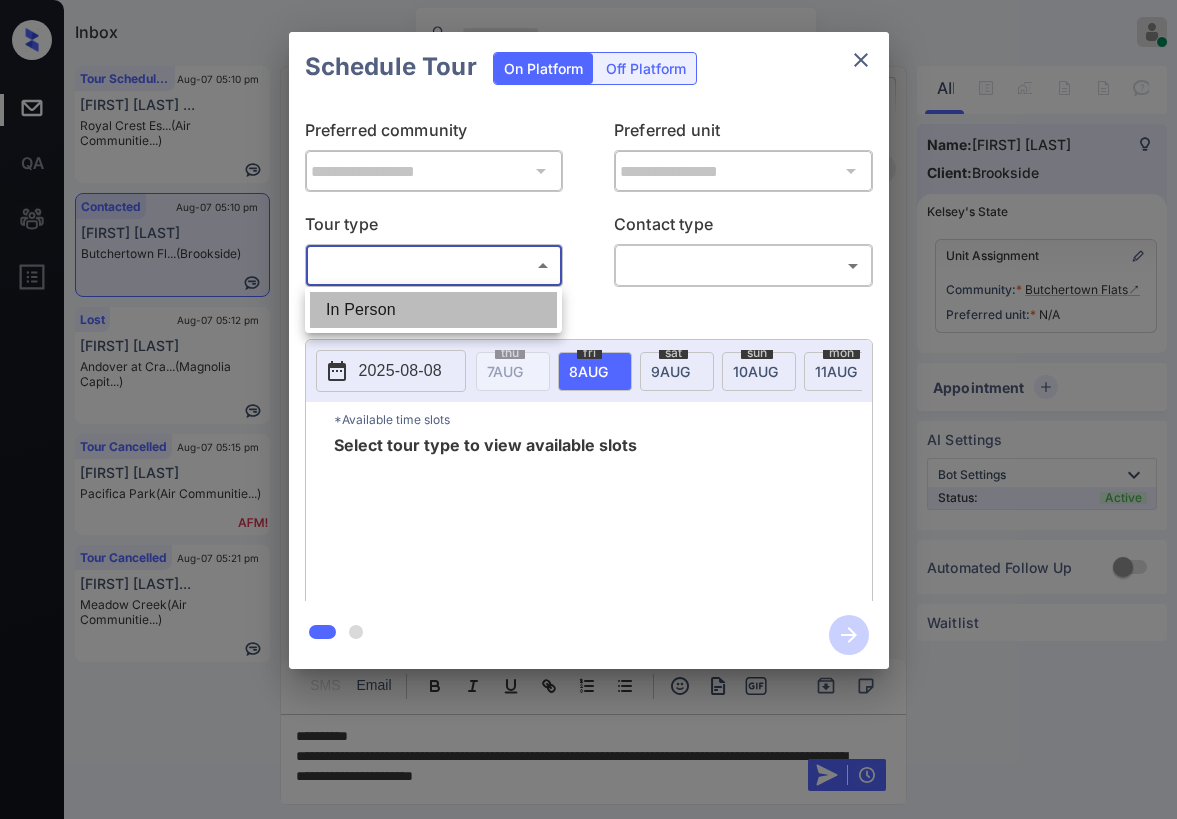 click on "In Person" at bounding box center [433, 310] 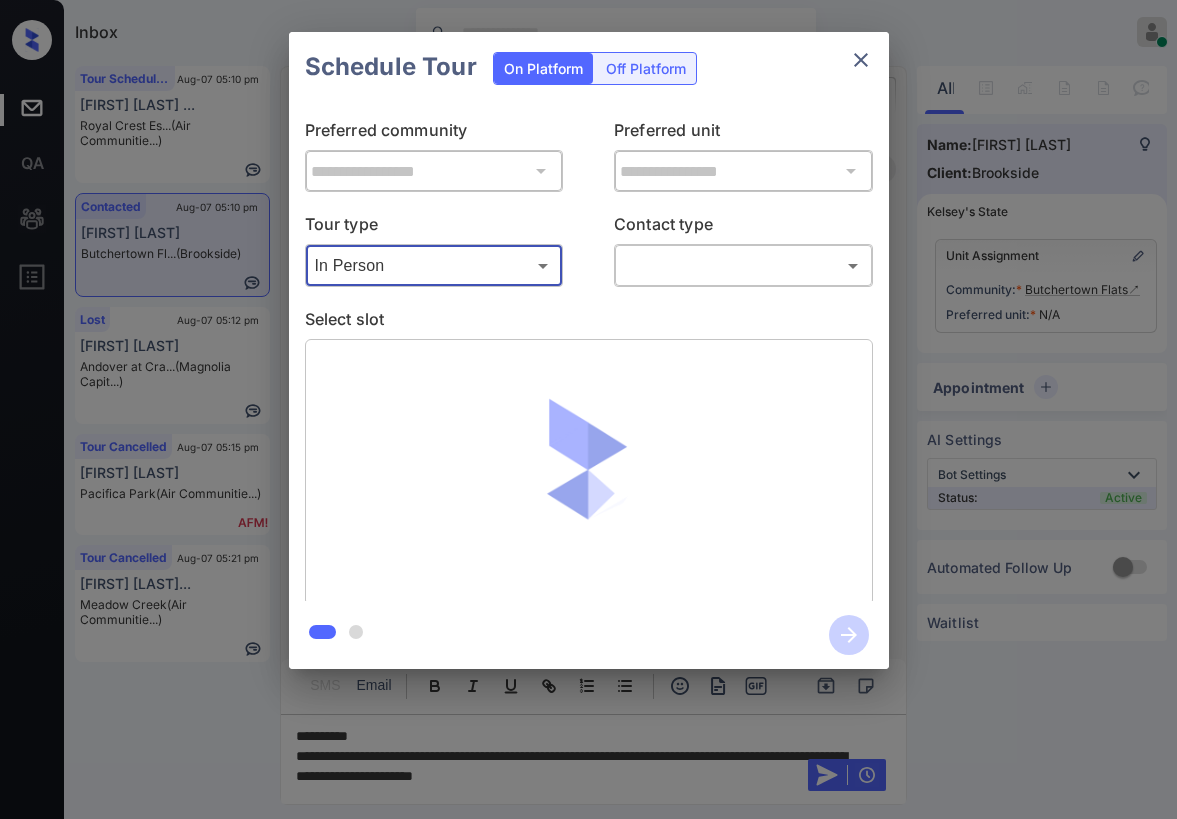 click on "Inbox Paolo Gabriel  Online Set yourself   offline Set yourself   on break Profile Switch to  dark  mode Sign out Tour Scheduled Aug-07 05:10 pm   Rishab Pandit ... Royal Crest Es...  (Air Communitie...) Contacted Aug-07 05:10 pm   Alexis Morales Butchertown Fl...  (Brookside) Lost Aug-07 05:12 pm   Leanna Elrod Andover at Cra...  (Magnolia Capit...) Tour Cancelled Aug-07 05:15 pm   HASEEN SHAREEF Pacifica Park  (Air Communitie...) Tour Cancelled Aug-07 05:21 pm   Shaina Christi... Meadow Creek  (Air Communitie...) Contacted Lost Lead Sentiment: Angry Upon sliding the acknowledgement:  Lead will move to lost stage. * ​ SMS and call option will be set to opt out. AFM will be turned off for the lead. Kelsey New Message Kelsey Notes Note: <a href="https://conversation.getzuma.com/689376d6df3298a1e34885f3">https://conversation.getzuma.com/689376d6df3298a1e34885f3</a> - Paste this link into your browser to view Kelsey’s conversation with the prospect Aug 06, 2025 08:38 am  Sync'd w  entrata K New Message Zuma" at bounding box center [588, 409] 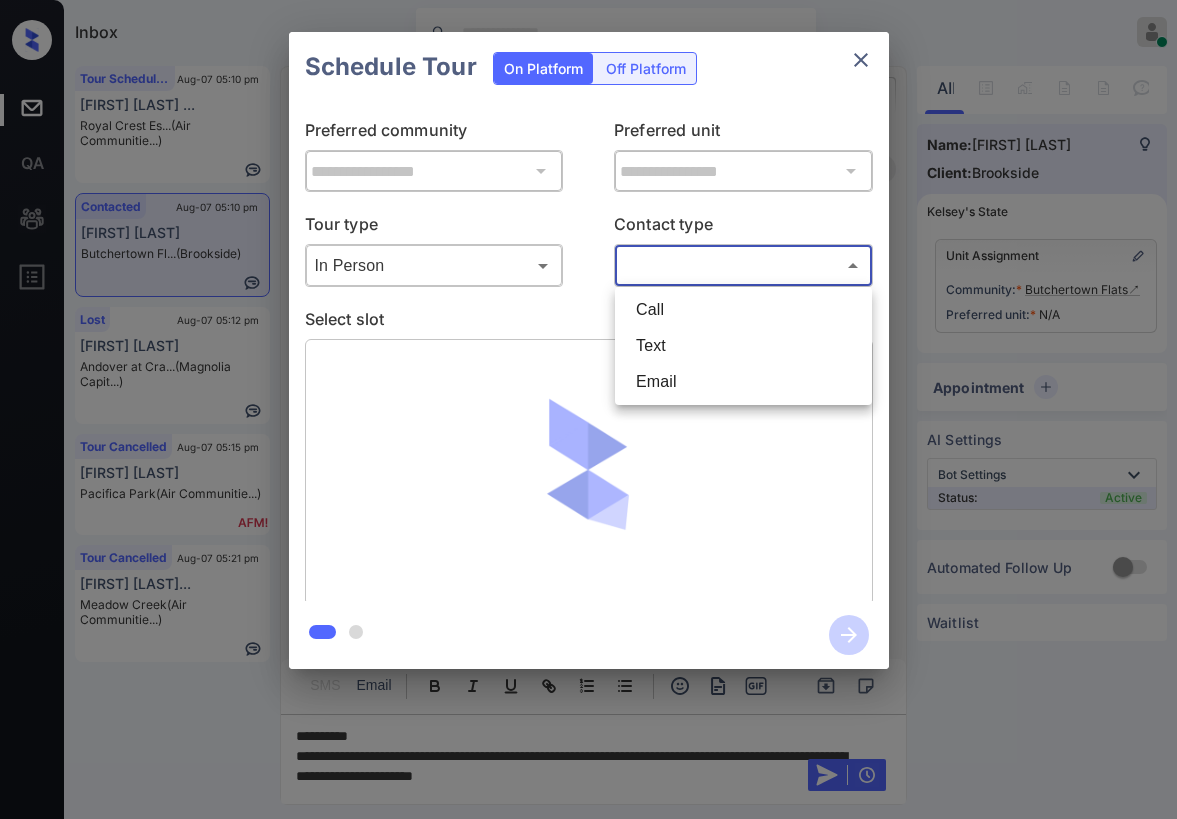 click on "Call" at bounding box center (743, 310) 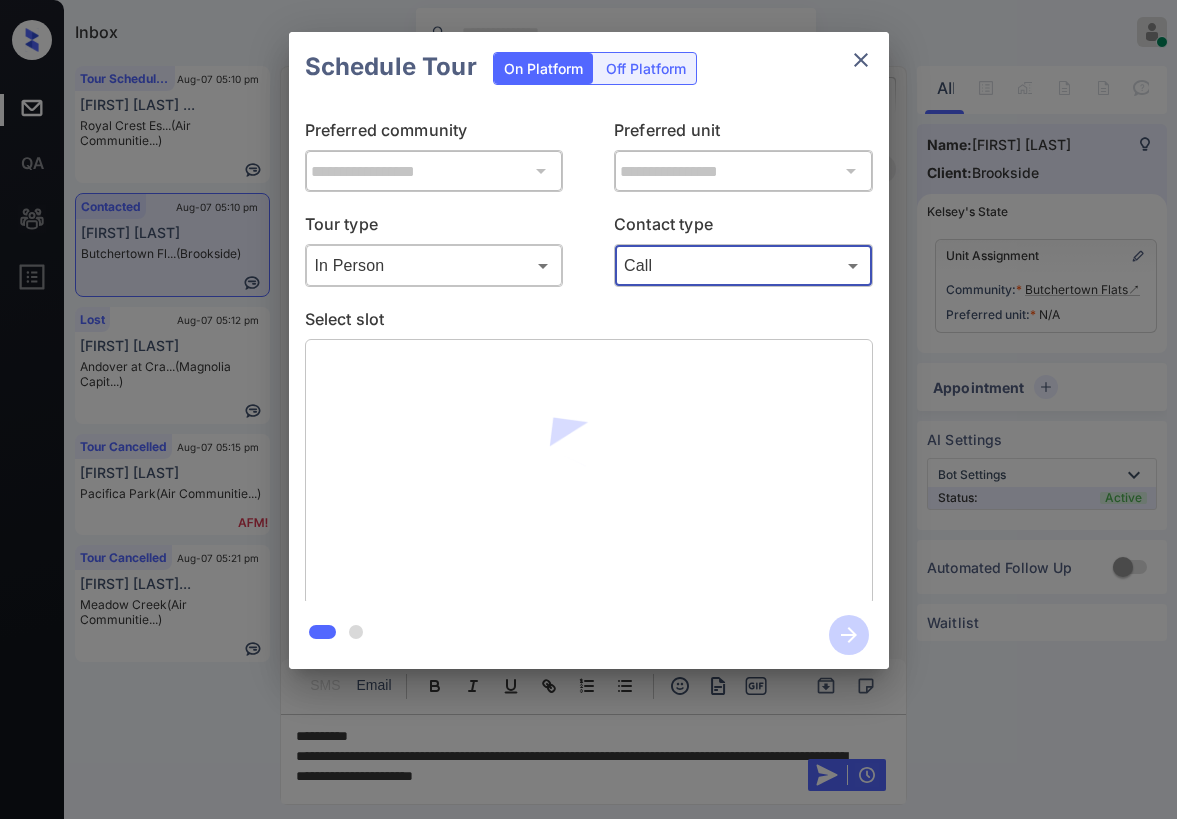 click on "Select slot" at bounding box center (589, 323) 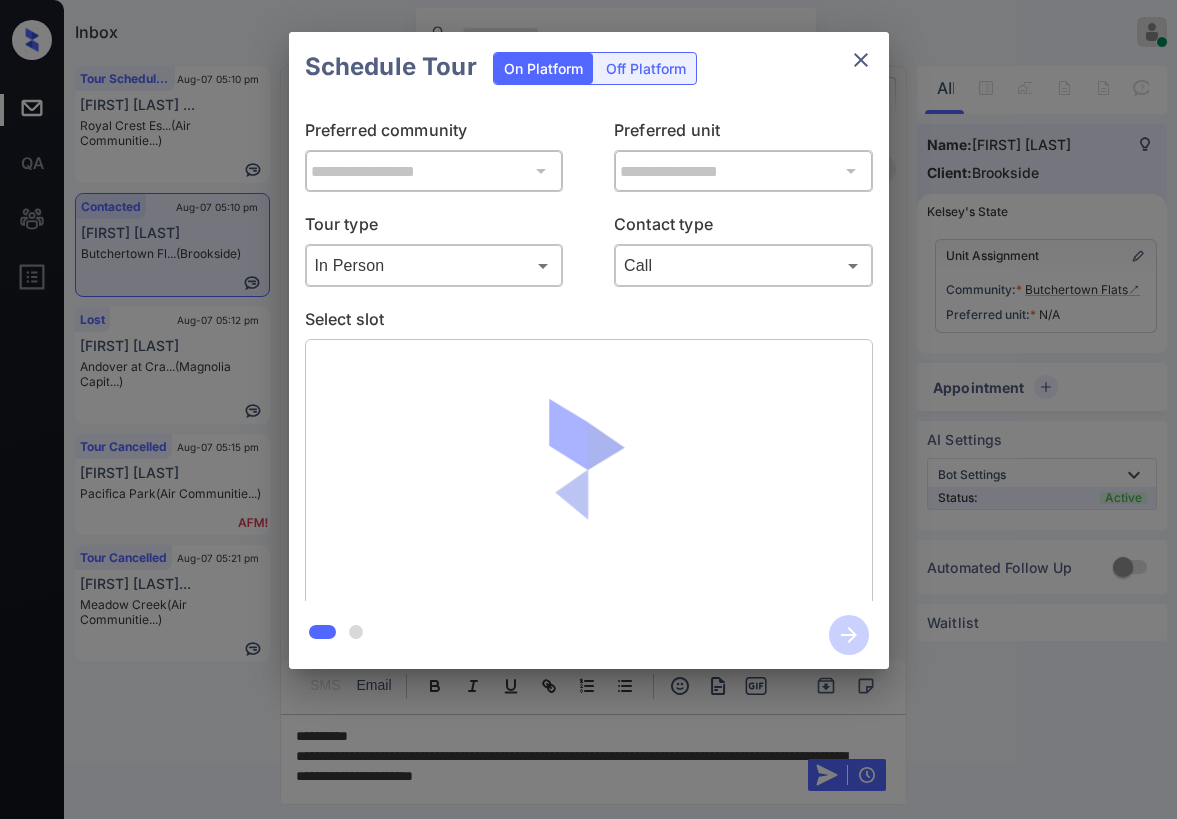 click on "Inbox Paolo Gabriel  Online Set yourself   offline Set yourself   on break Profile Switch to  dark  mode Sign out Tour Scheduled Aug-07 05:10 pm   Rishab Pandit ... Royal Crest Es...  (Air Communitie...) Contacted Aug-07 05:10 pm   Alexis Morales Butchertown Fl...  (Brookside) Lost Aug-07 05:12 pm   Leanna Elrod Andover at Cra...  (Magnolia Capit...) Tour Cancelled Aug-07 05:15 pm   HASEEN SHAREEF Pacifica Park  (Air Communitie...) Tour Cancelled Aug-07 05:21 pm   Shaina Christi... Meadow Creek  (Air Communitie...) Contacted Lost Lead Sentiment: Angry Upon sliding the acknowledgement:  Lead will move to lost stage. * ​ SMS and call option will be set to opt out. AFM will be turned off for the lead. Kelsey New Message Kelsey Notes Note: <a href="https://conversation.getzuma.com/689376d6df3298a1e34885f3">https://conversation.getzuma.com/689376d6df3298a1e34885f3</a> - Paste this link into your browser to view Kelsey’s conversation with the prospect Aug 06, 2025 08:38 am  Sync'd w  entrata K New Message Zuma" at bounding box center (588, 409) 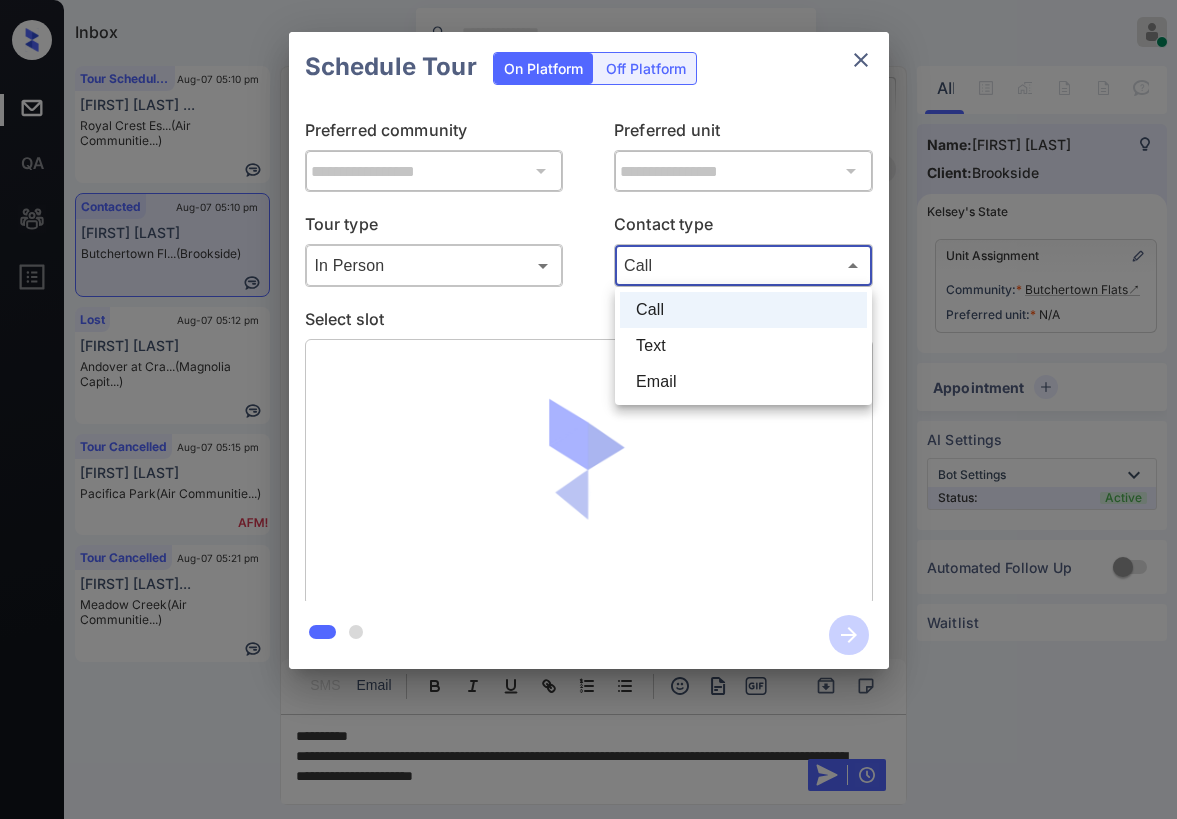 click on "Text" at bounding box center (743, 346) 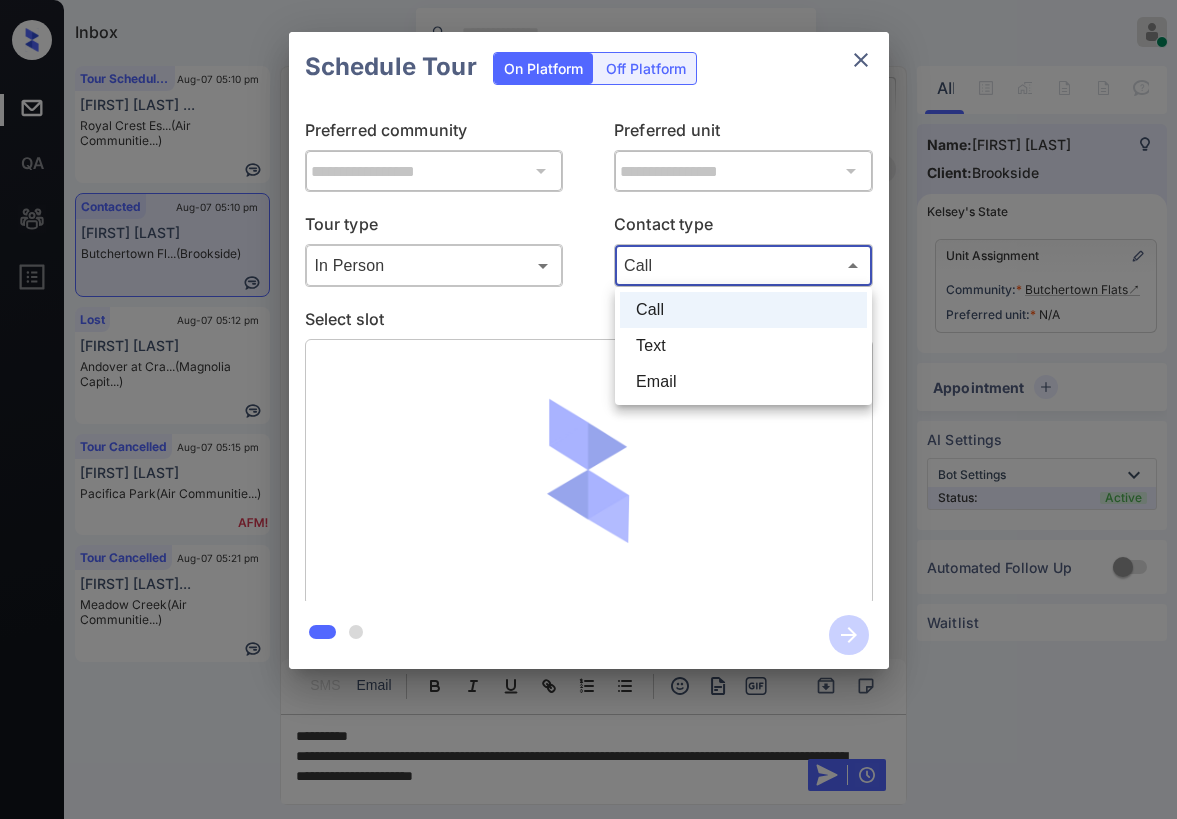 type on "****" 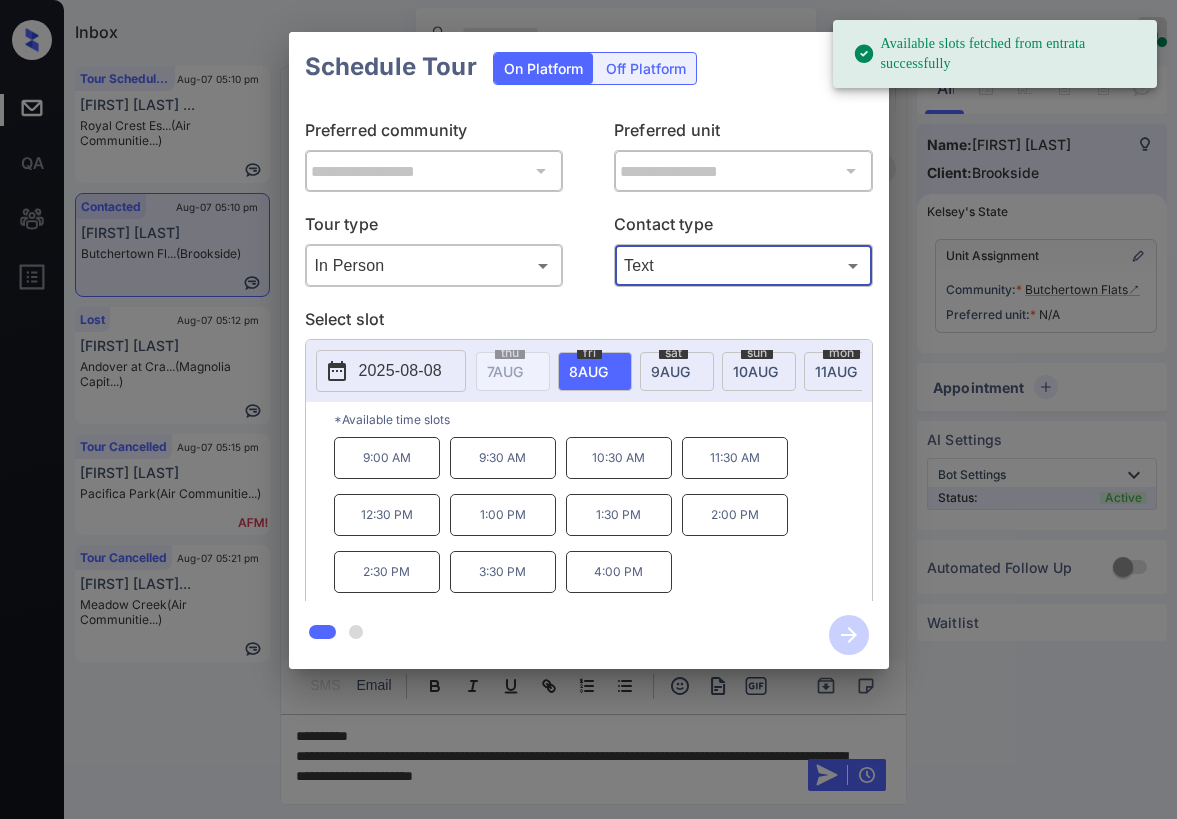 click on "9 AUG" at bounding box center [505, 371] 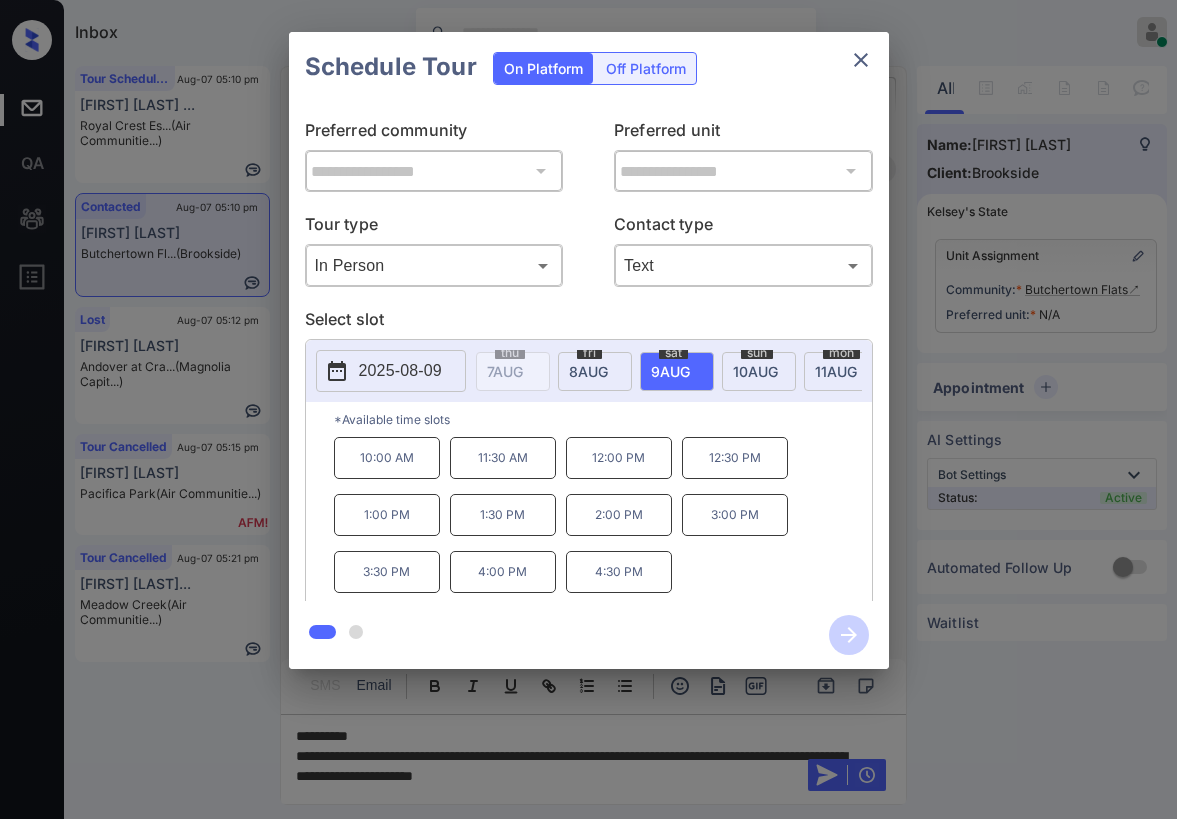 click 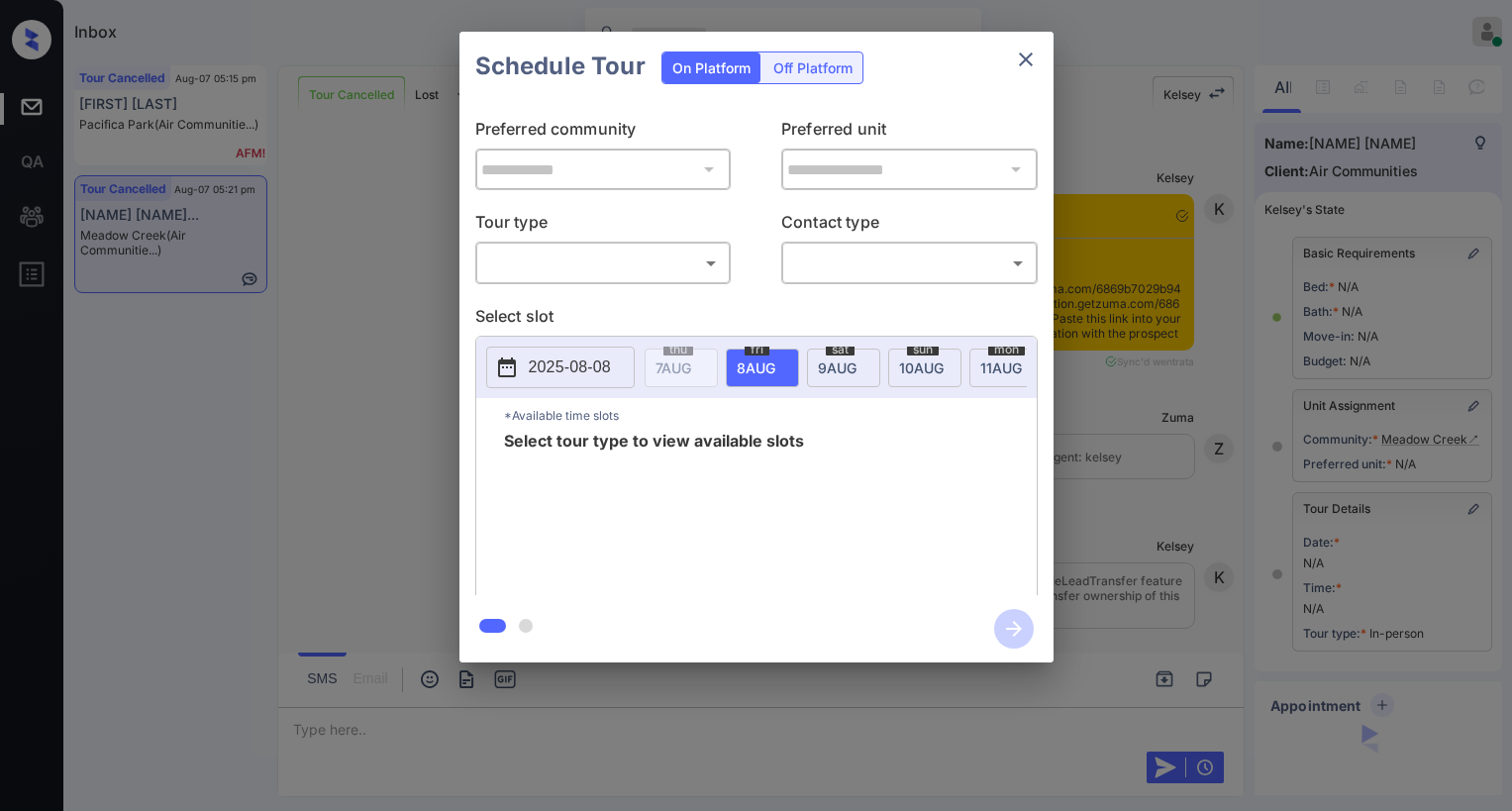 scroll, scrollTop: 0, scrollLeft: 0, axis: both 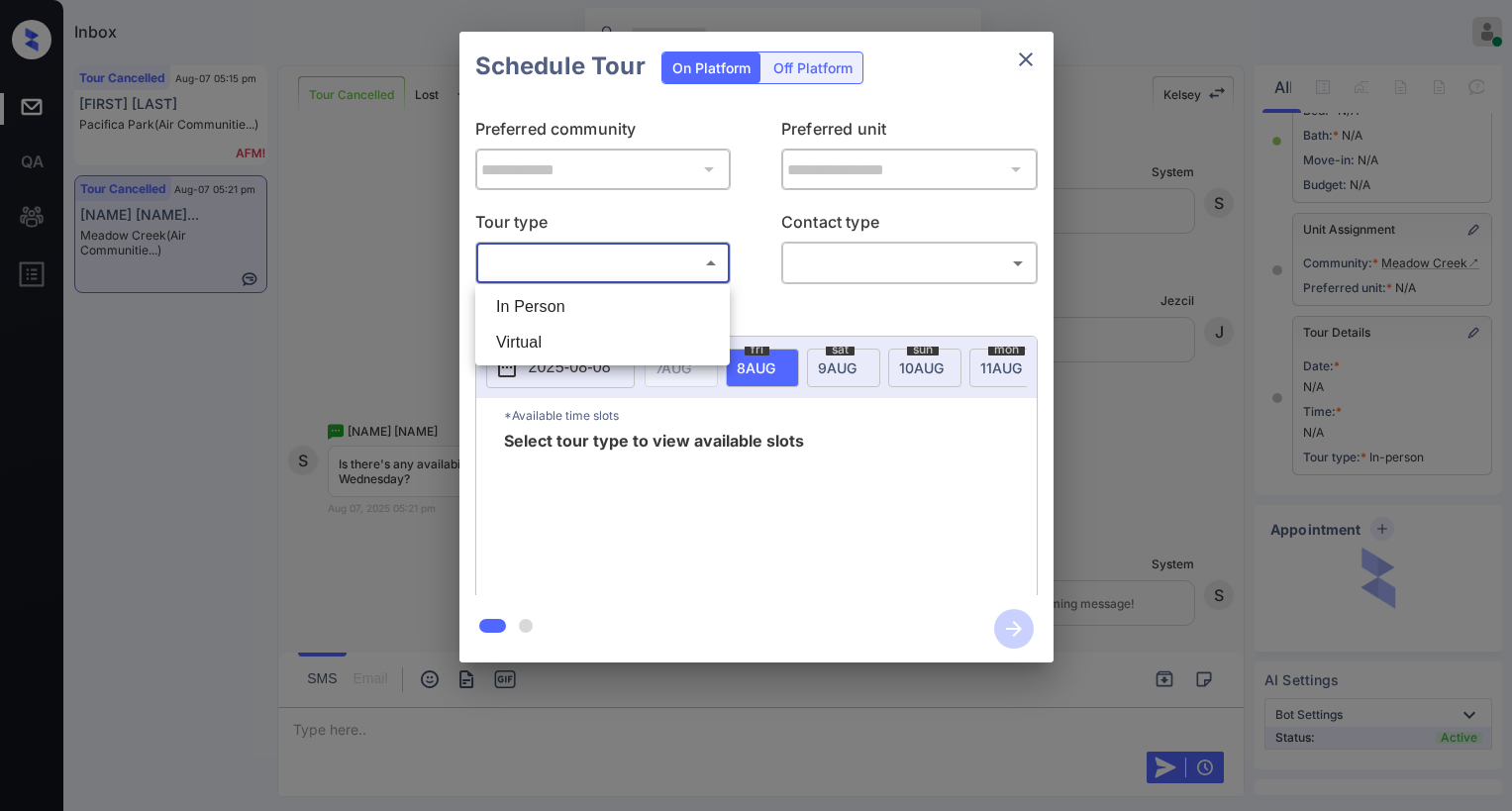 drag, startPoint x: 645, startPoint y: 253, endPoint x: 595, endPoint y: 294, distance: 64.66065 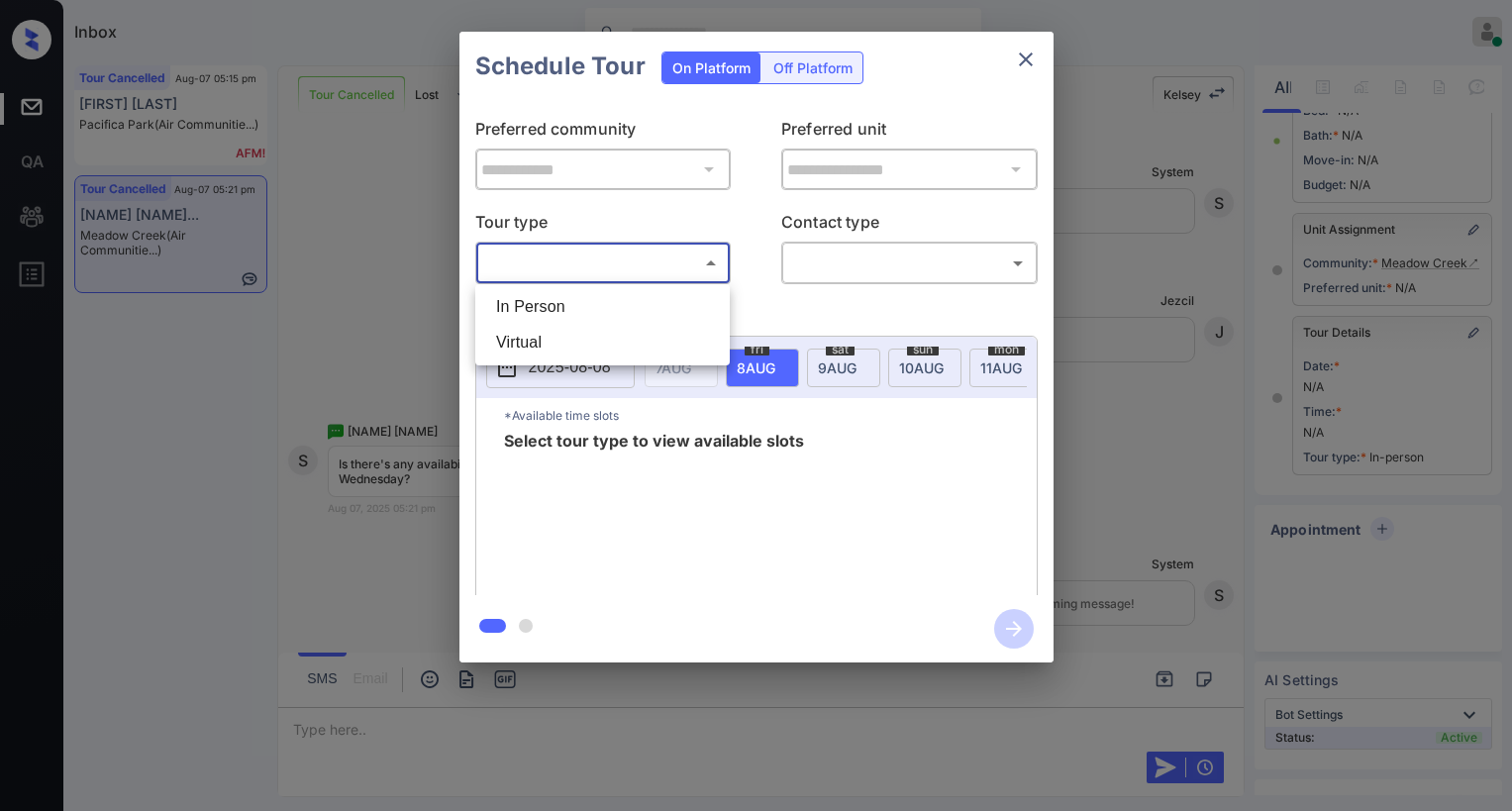 click on "Inbox Paolo Gabriel  Online Set yourself   offline Set yourself   on break Profile Switch to  dark  mode Sign out Tour Cancelled Aug-07 05:15 pm   HASEEN SHAREEF Pacifica Park  (Air Communitie...) Tour Cancelled Aug-07 05:21 pm   Shaina Christi... Meadow Creek  (Air Communitie...) Tour Cancelled Lost Lead Sentiment: Angry Upon sliding the acknowledgement:  Lead will move to lost stage. * ​ SMS and call option will be set to opt out. AFM will be turned off for the lead. Kelsey New Message Kelsey Notes Note: <a href="https://conversation.getzuma.com/6869b7029b94a3a84db554a2">https://conversation.getzuma.com/6869b7029b94a3a84db554a2</a> - Paste this link into your browser to view Kelsey’s conversation with the prospect Jul 05, 2025 04:36 pm  Sync'd w  entrata K New Message Zuma Lead transferred to leasing agent: kelsey Jul 05, 2025 04:36 pm Z New Message Kelsey Due to the activation of disableLeadTransfer feature flag, Kelsey will no longer transfer ownership of this CRM guest card Jul 05, 2025 04:36 pm K A" at bounding box center (756, 405) 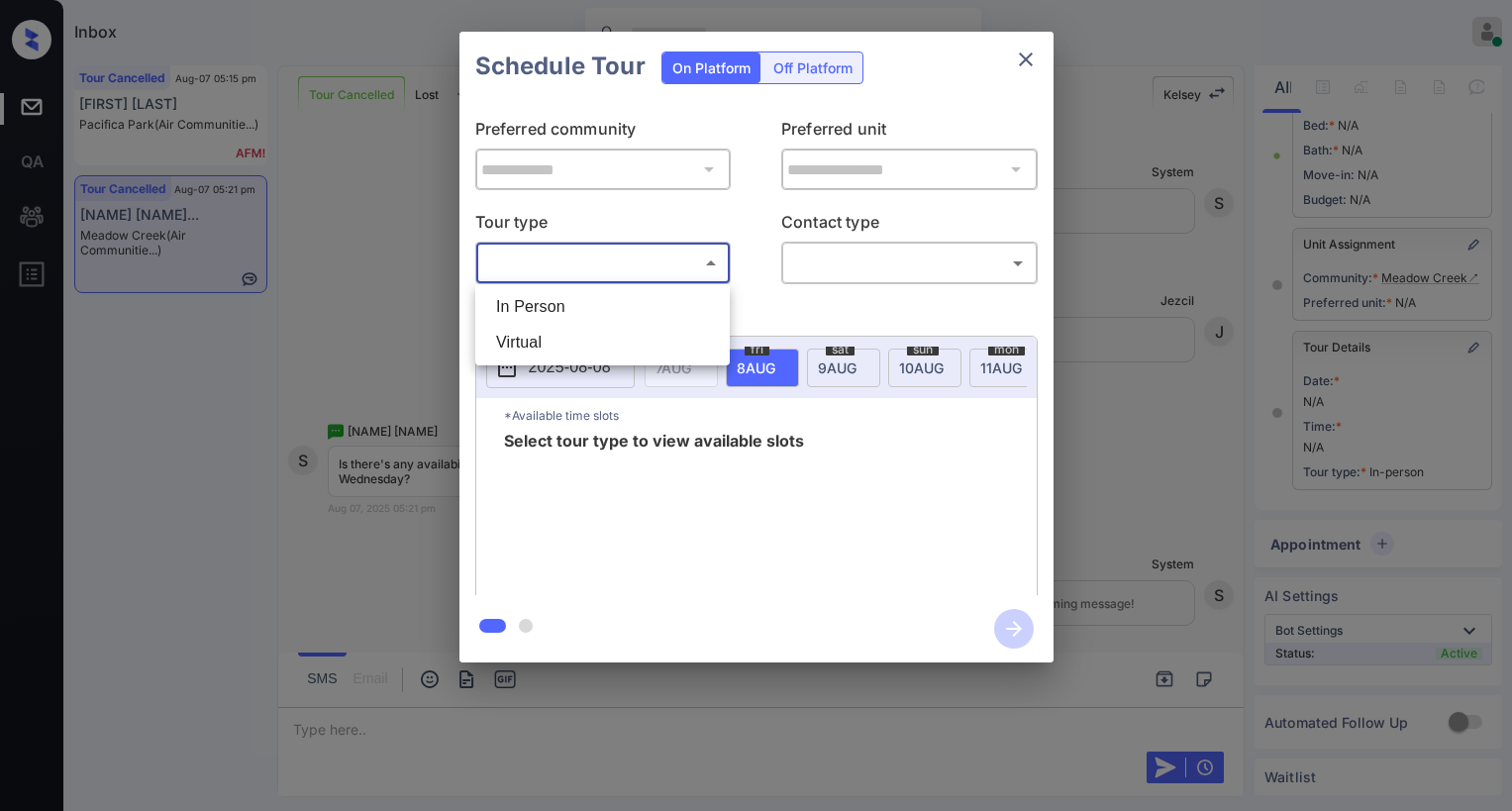 click on "In Person" at bounding box center [602, 307] 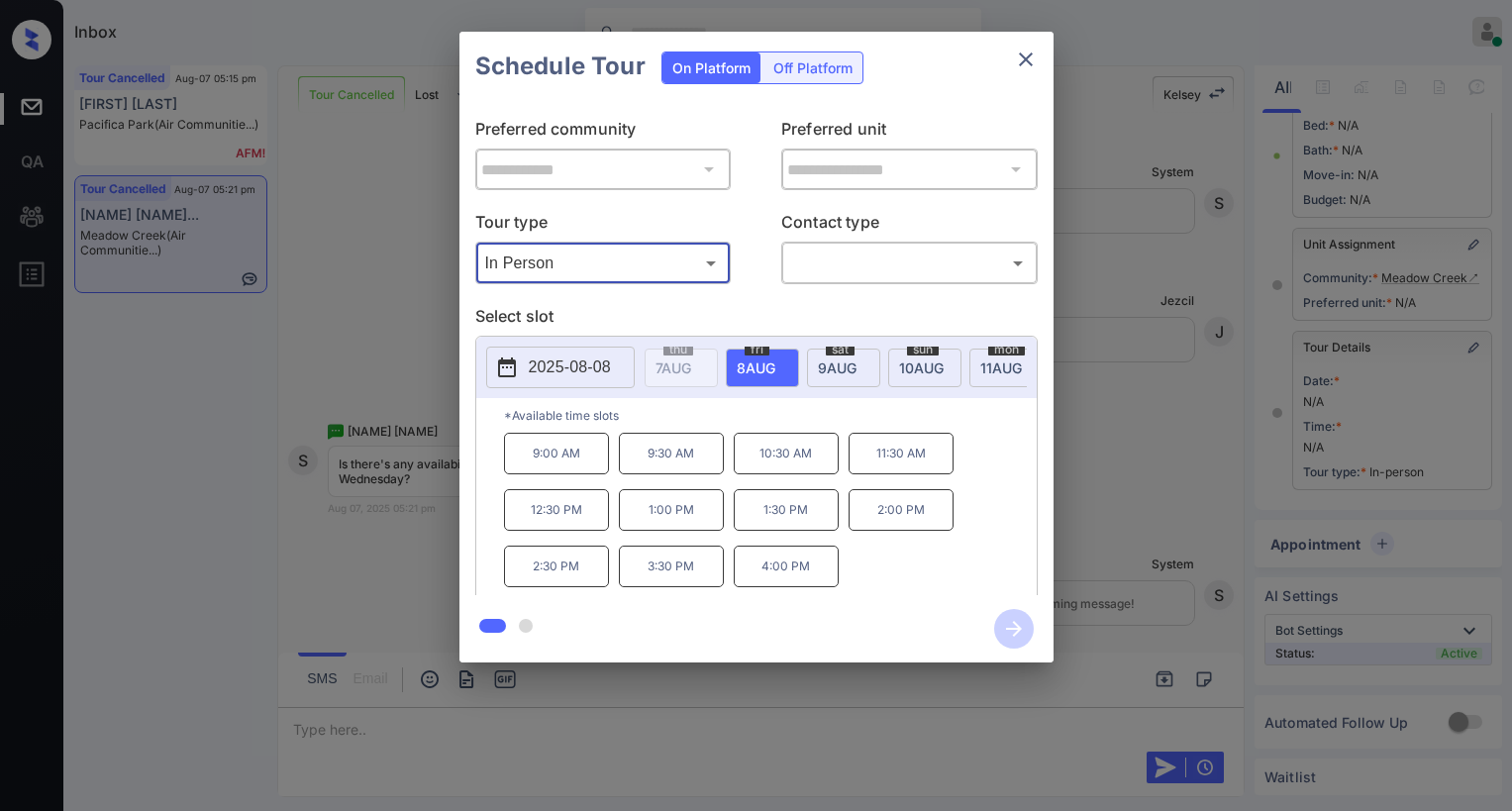type on "********" 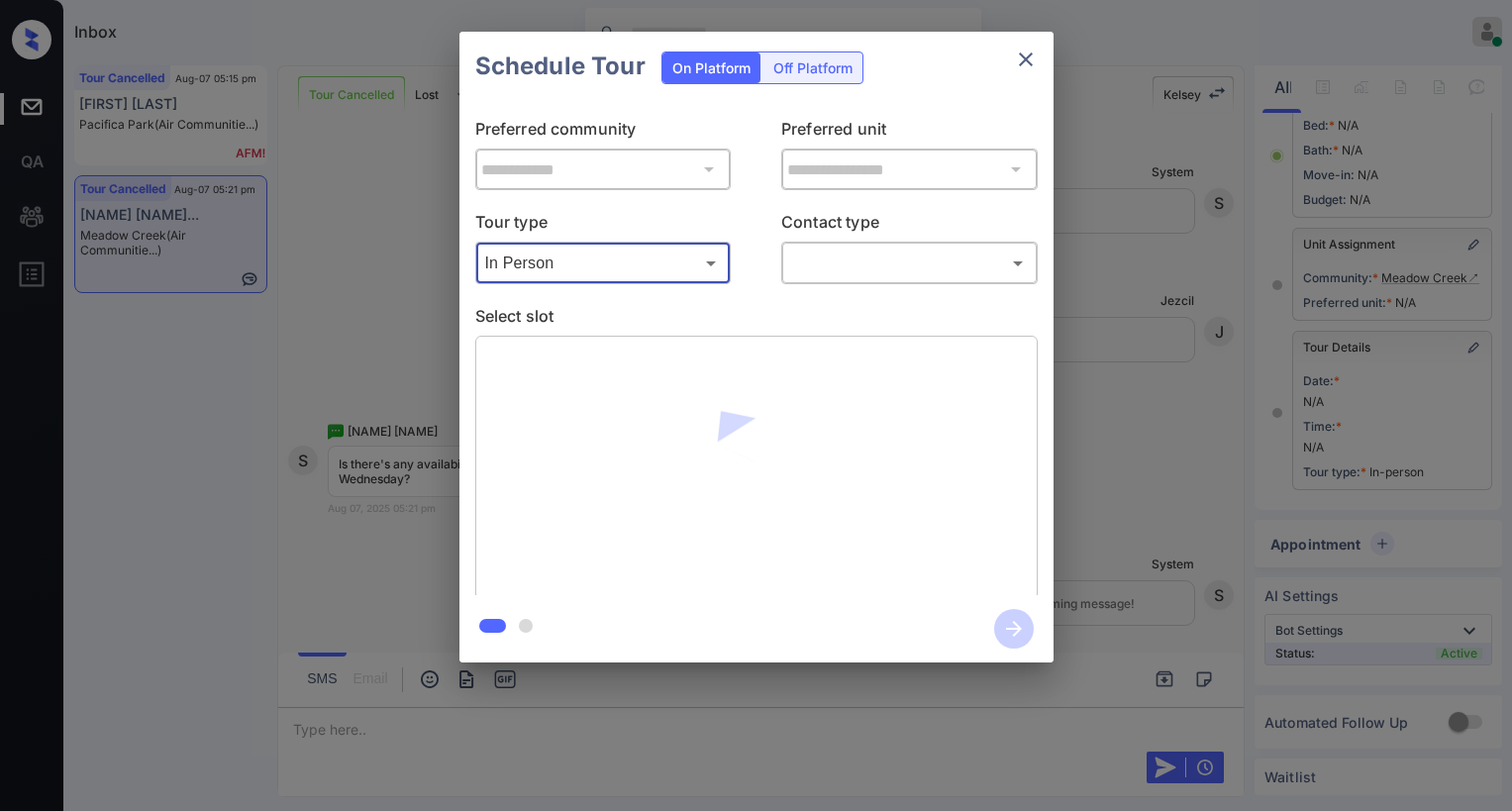 click on "Inbox Paolo Gabriel  Online Set yourself   offline Set yourself   on break Profile Switch to  dark  mode Sign out Tour Cancelled Aug-07 05:15 pm   HASEEN SHAREEF Pacifica Park  (Air Communitie...) Tour Cancelled Aug-07 05:21 pm   Shaina Christi... Meadow Creek  (Air Communitie...) Tour Cancelled Lost Lead Sentiment: Angry Upon sliding the acknowledgement:  Lead will move to lost stage. * ​ SMS and call option will be set to opt out. AFM will be turned off for the lead. Kelsey New Message Kelsey Notes Note: <a href="https://conversation.getzuma.com/6869b7029b94a3a84db554a2">https://conversation.getzuma.com/6869b7029b94a3a84db554a2</a> - Paste this link into your browser to view Kelsey’s conversation with the prospect Jul 05, 2025 04:36 pm  Sync'd w  entrata K New Message Zuma Lead transferred to leasing agent: kelsey Jul 05, 2025 04:36 pm Z New Message Kelsey Due to the activation of disableLeadTransfer feature flag, Kelsey will no longer transfer ownership of this CRM guest card Jul 05, 2025 04:36 pm K A" at bounding box center (756, 405) 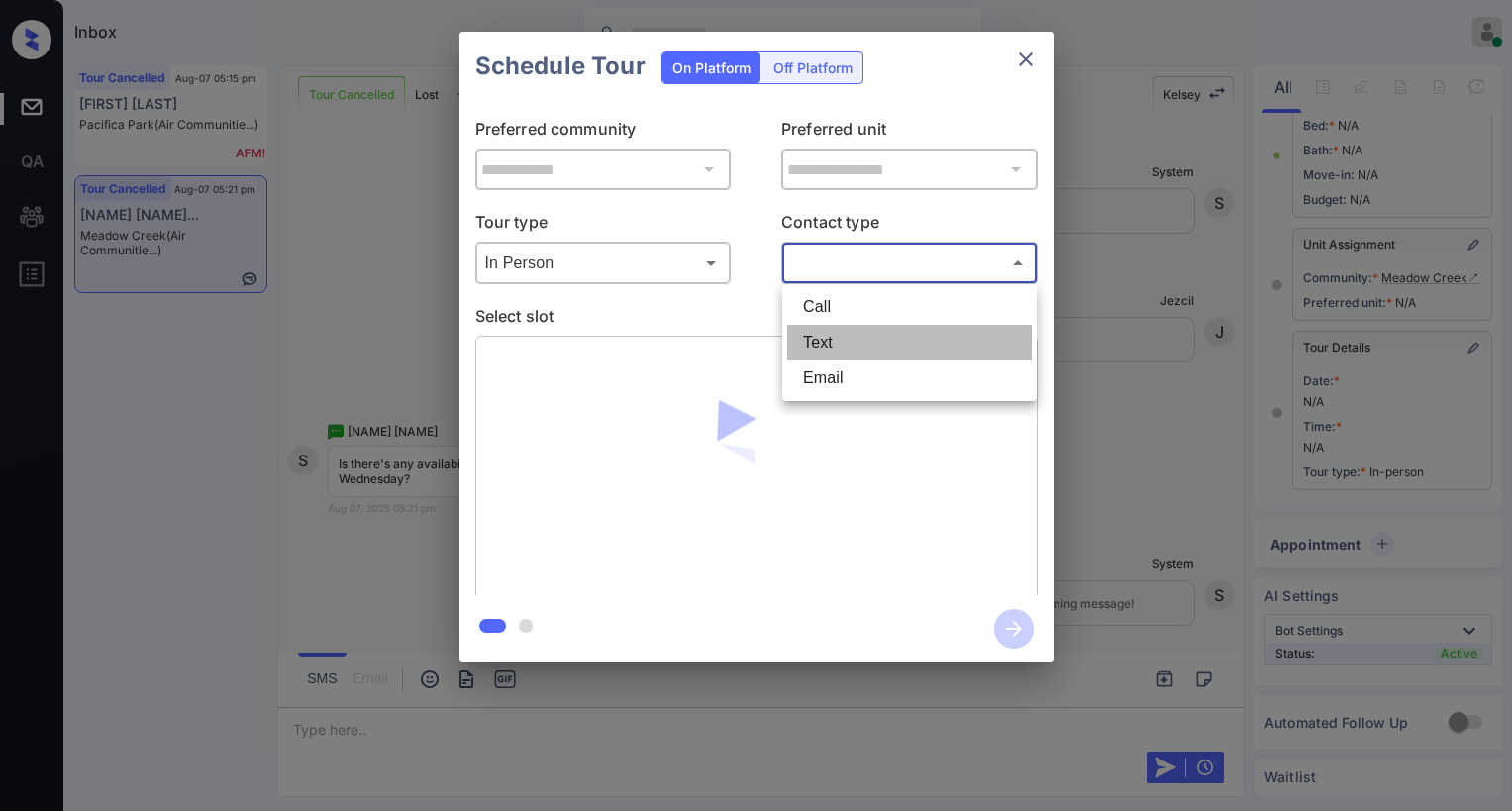 click on "Text" at bounding box center [909, 343] 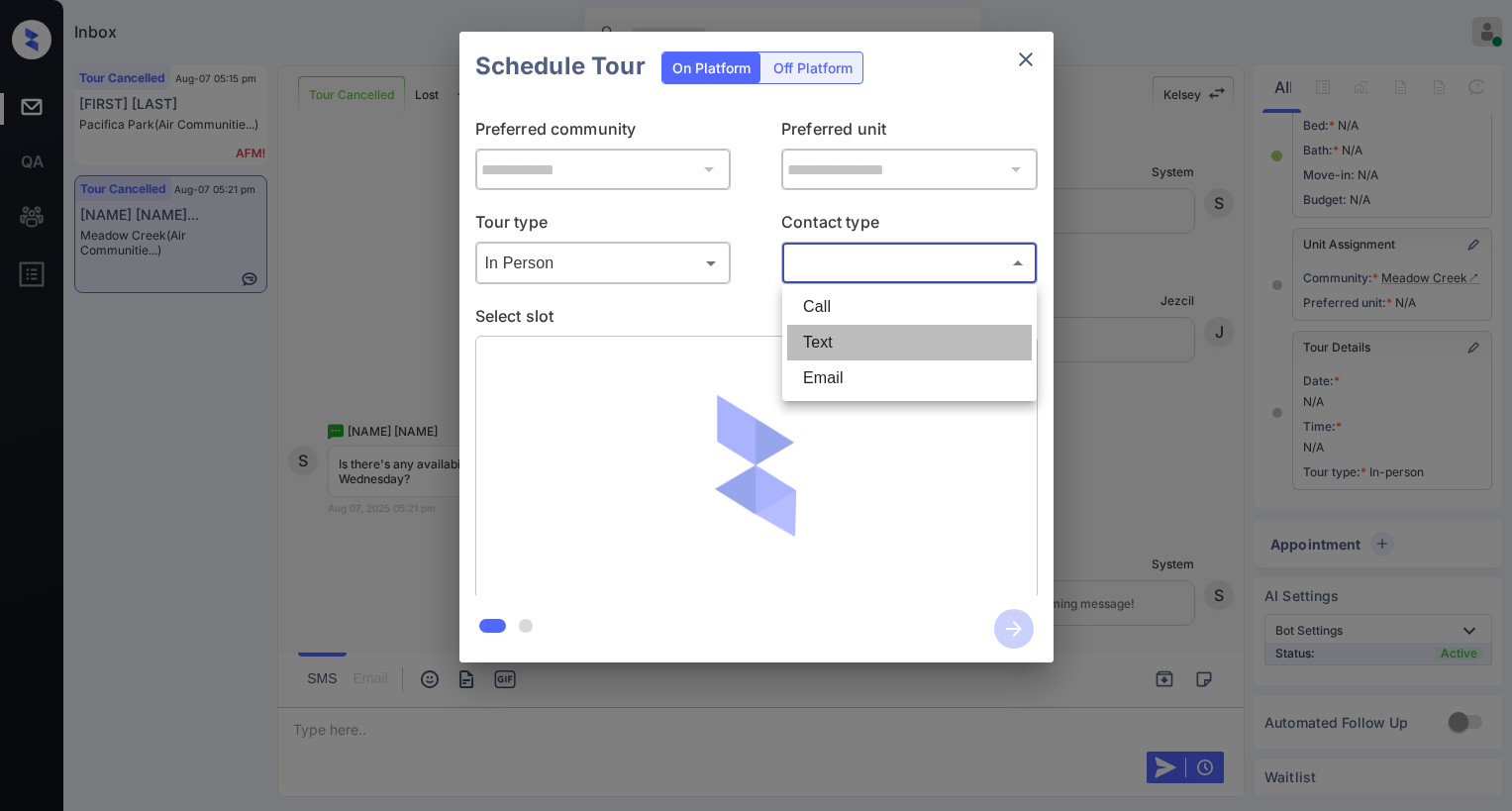 type on "****" 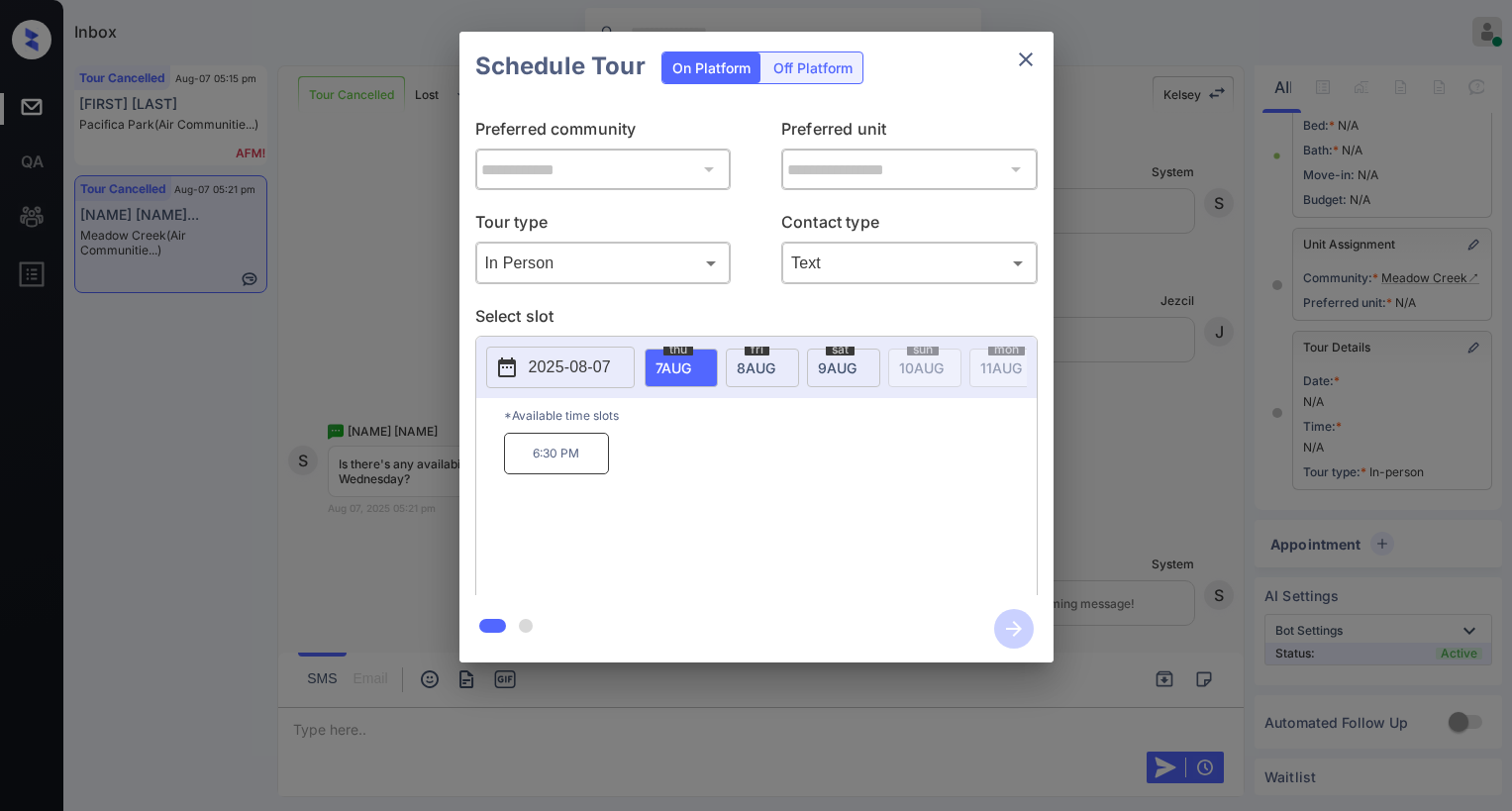 click on "8 AUG" at bounding box center (673, 367) 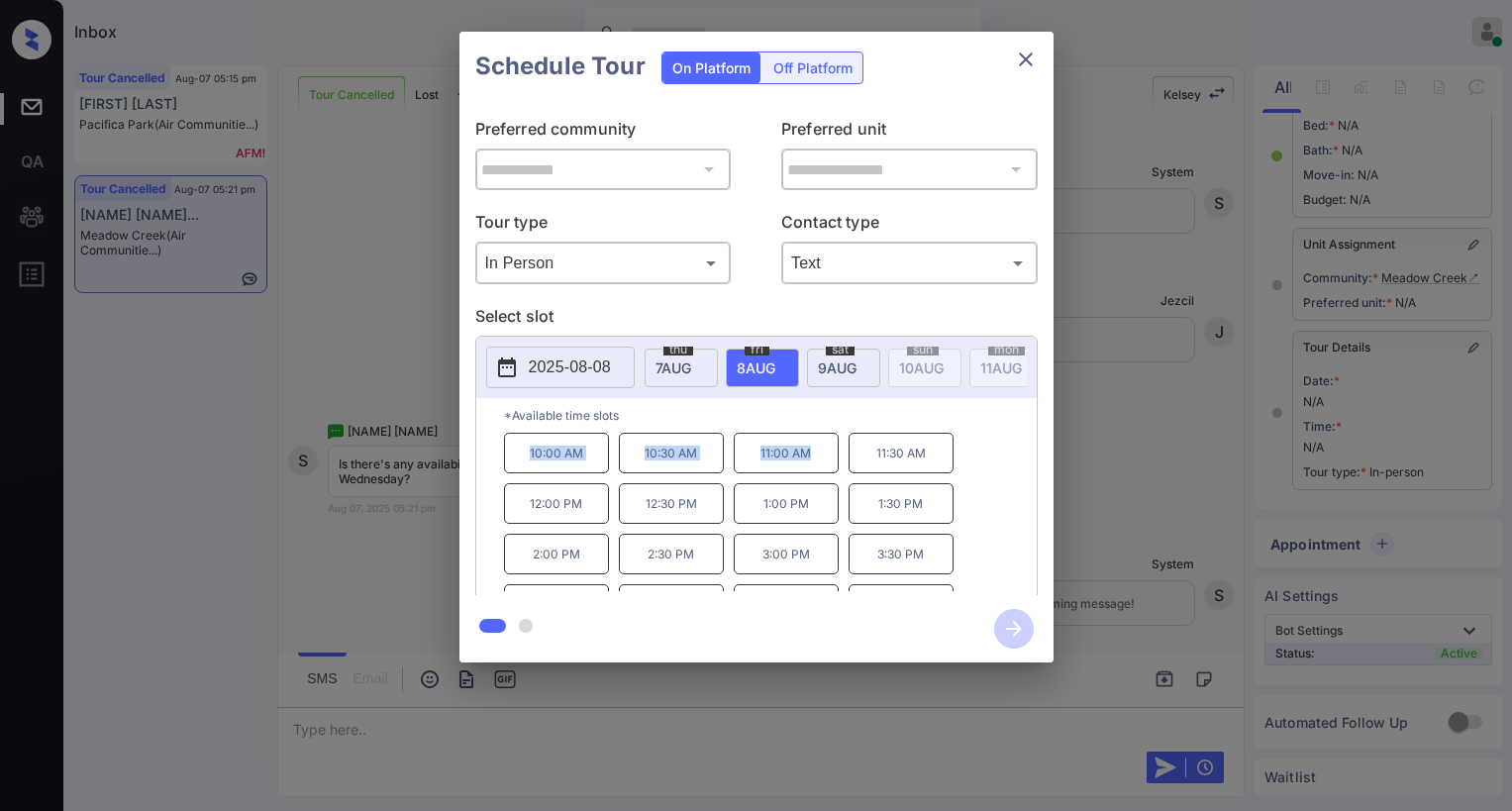 drag, startPoint x: 576, startPoint y: 460, endPoint x: 877, endPoint y: 413, distance: 304.64734 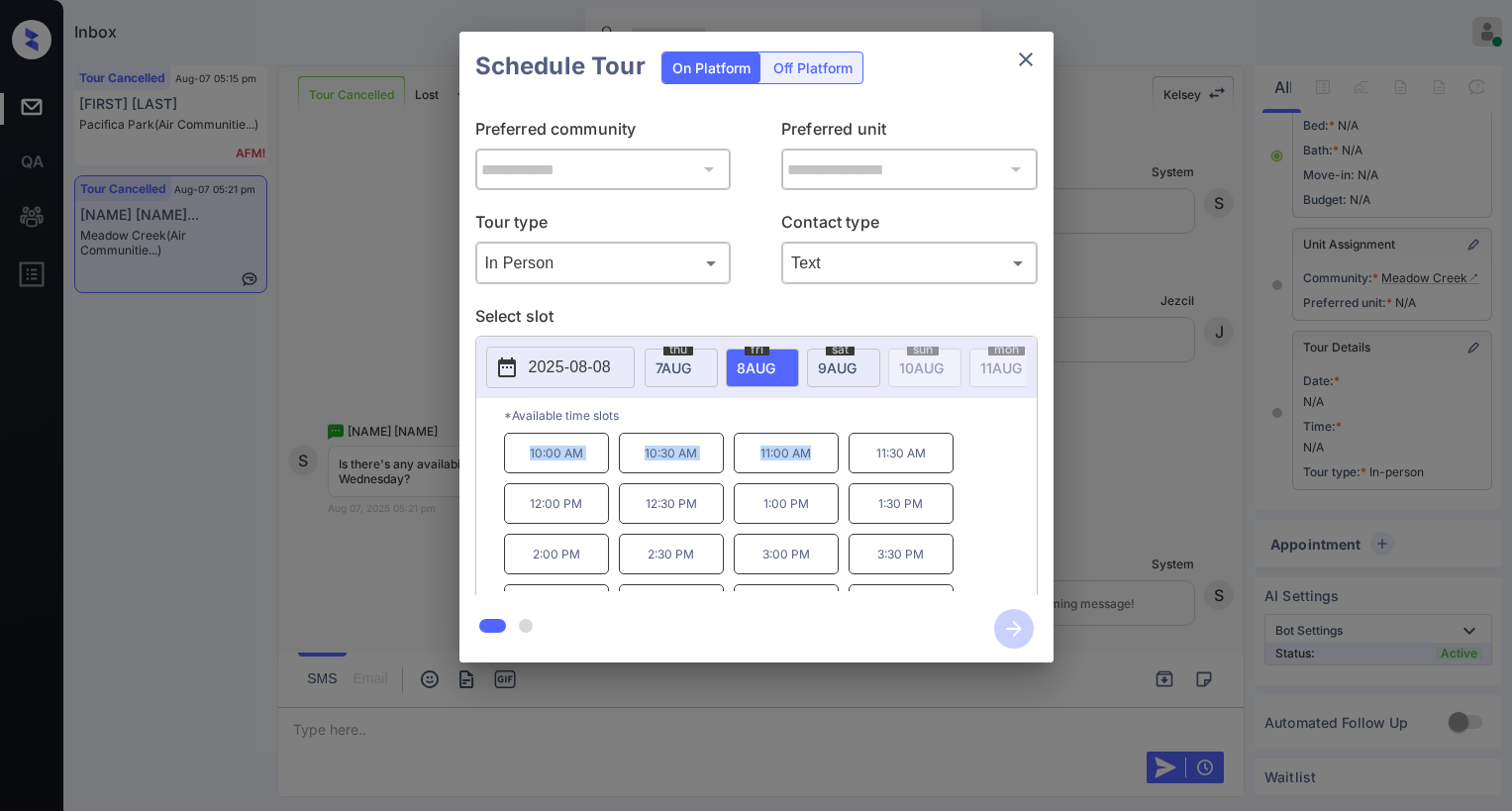 click on "10:00 AM 10:30 AM 11:00 AM 11:30 AM 12:00 PM 12:30 PM 1:00 PM 1:30 PM 2:00 PM 2:30 PM 3:00 PM 3:30 PM 4:00 PM 4:30 PM 5:00 PM 5:30 PM 6:00 PM 6:30 PM" at bounding box center [770, 512] 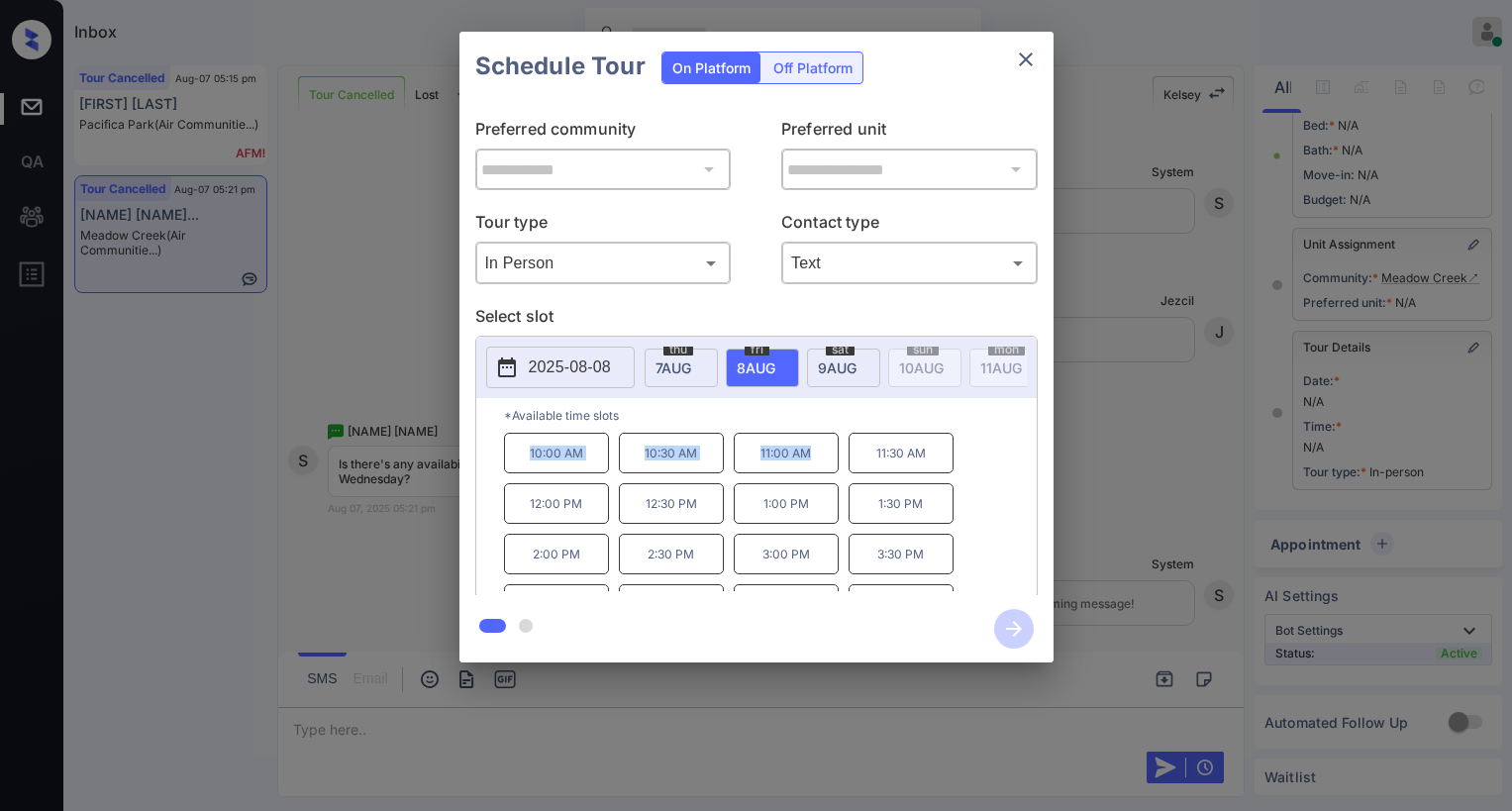 copy on "10:00 AM 10:30 AM 11:00 AM" 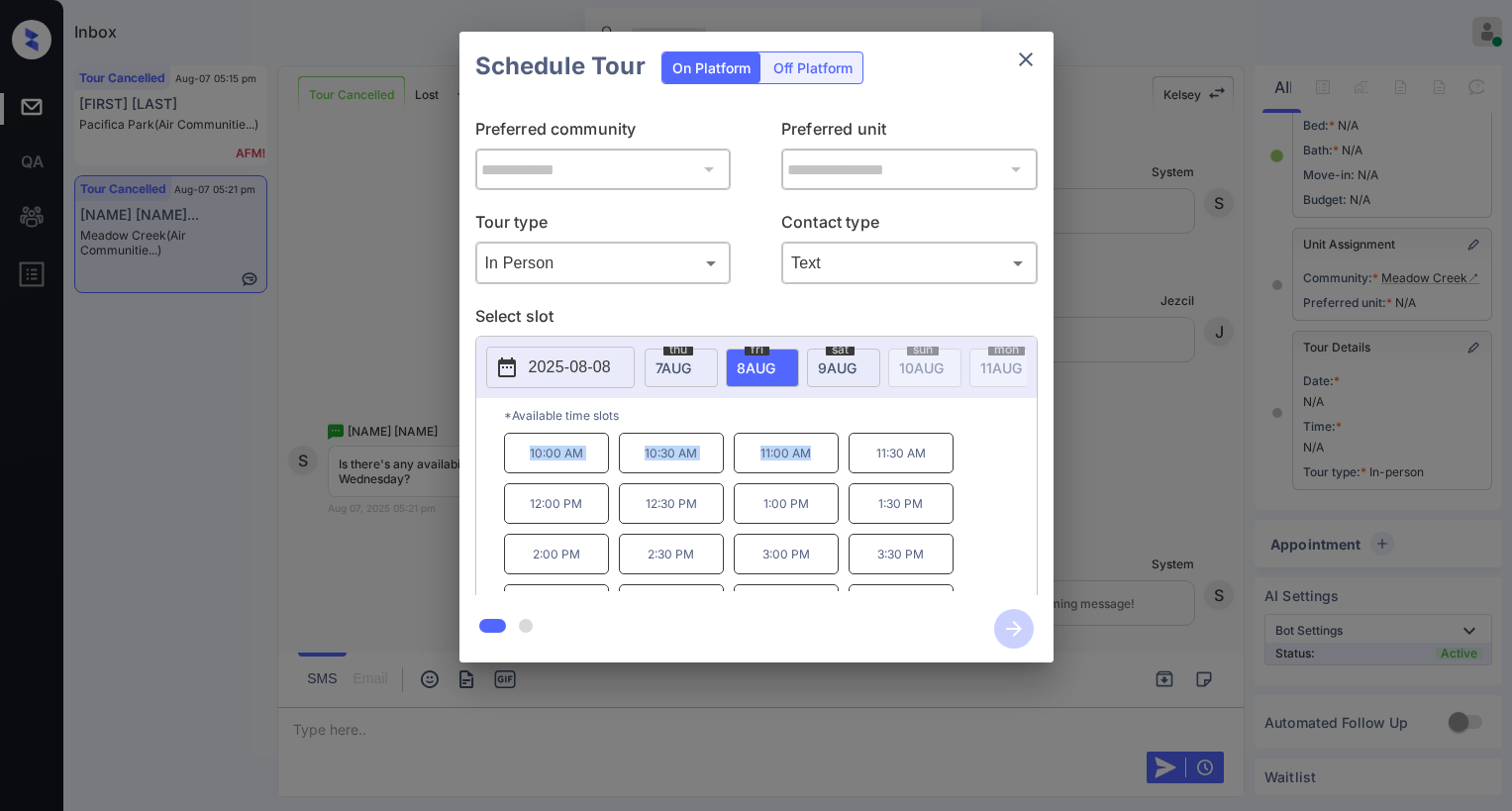 click 